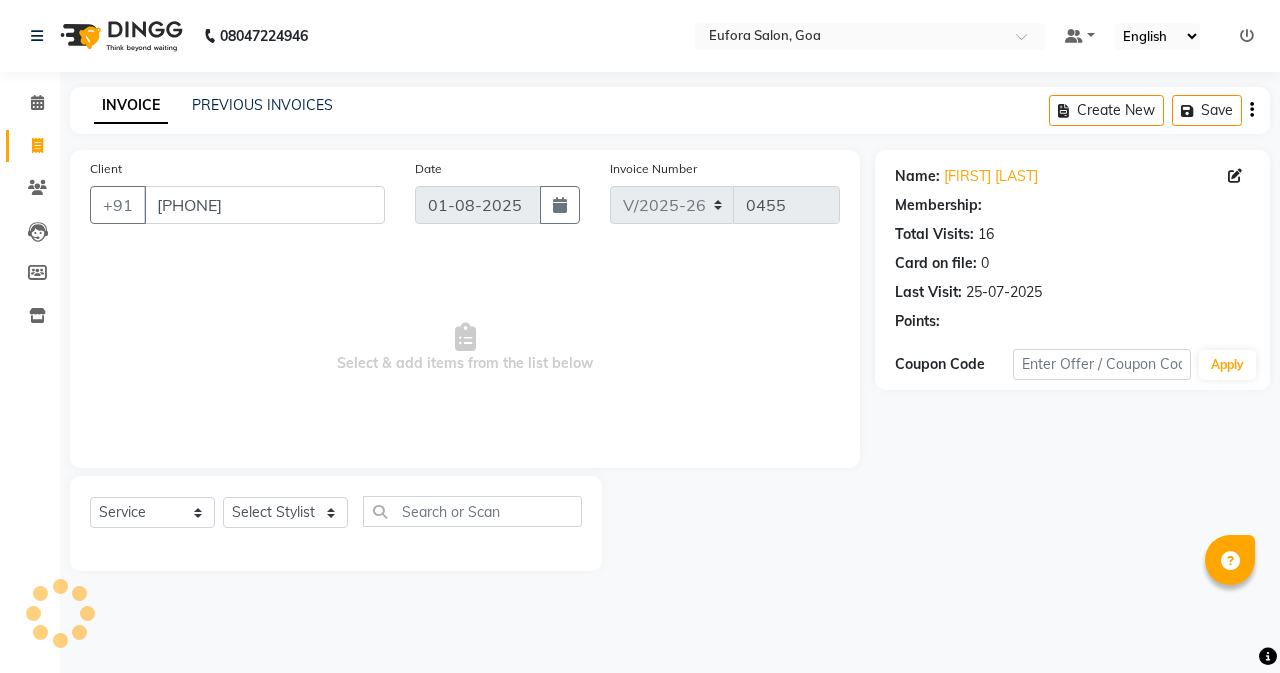 select on "6684" 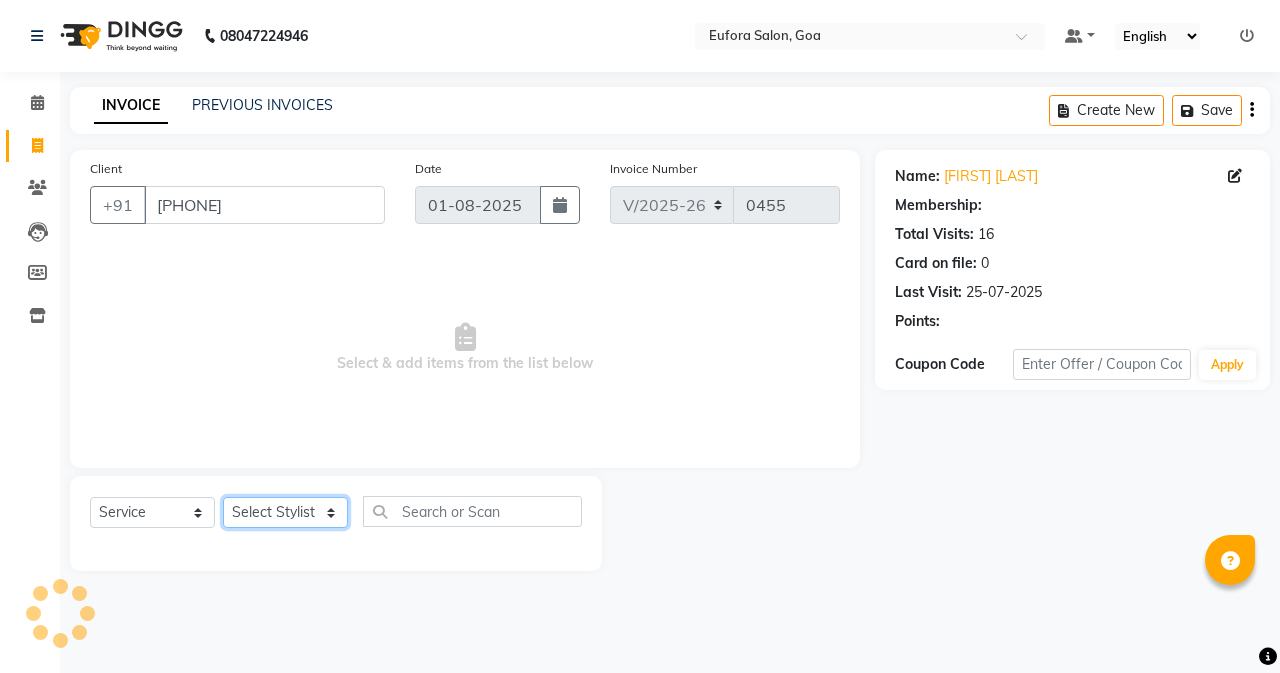 drag, startPoint x: 0, startPoint y: 0, endPoint x: 320, endPoint y: 497, distance: 591.1083 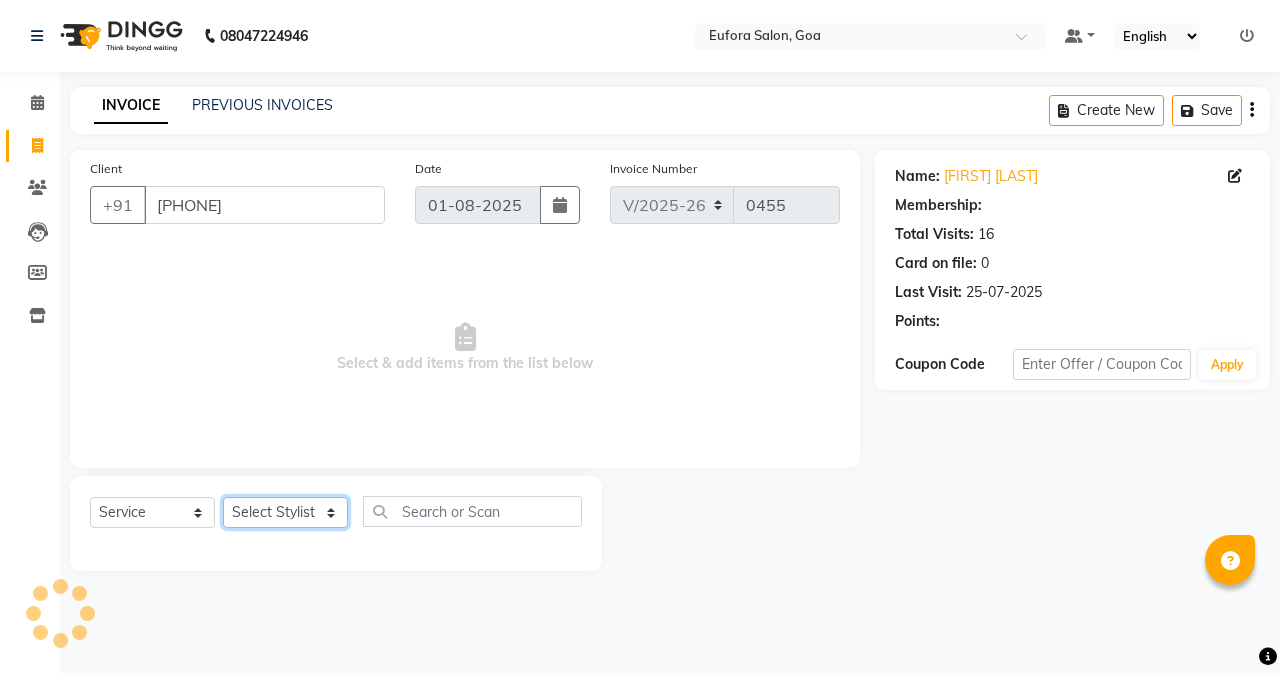 click on "Select Stylist Alfina Asif Christy John Lili [Asin] Roshan shanawaz Taruna" 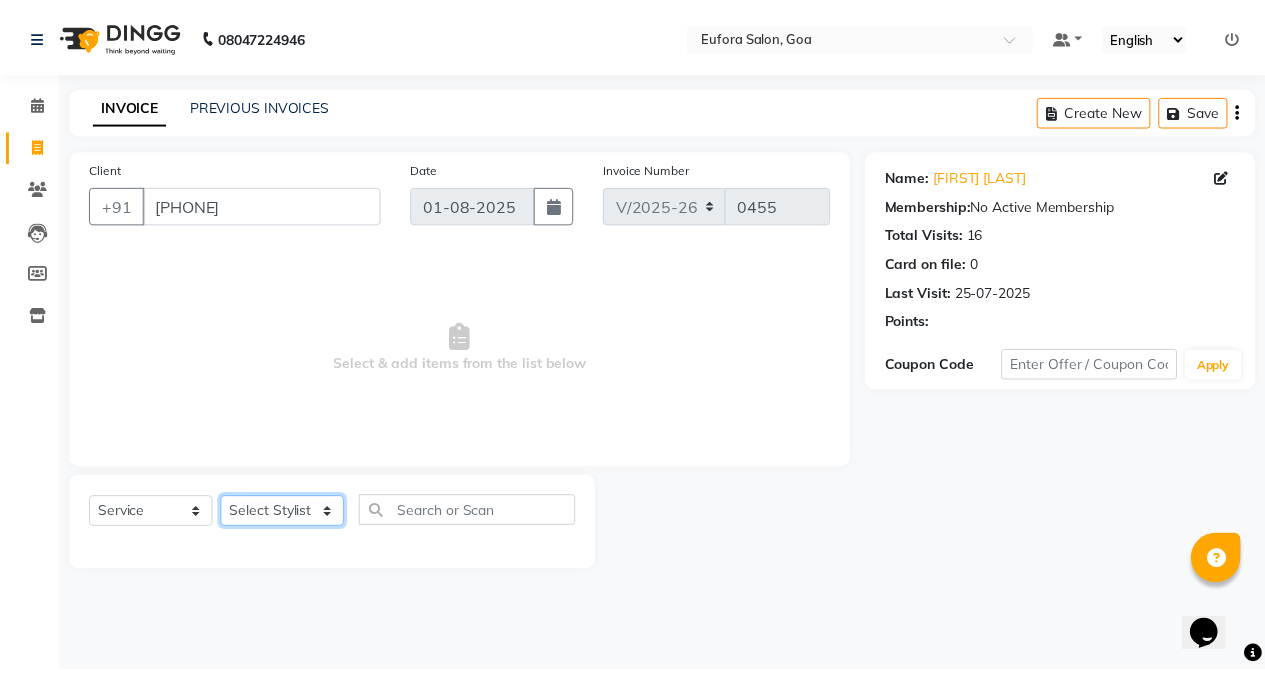 scroll, scrollTop: 0, scrollLeft: 0, axis: both 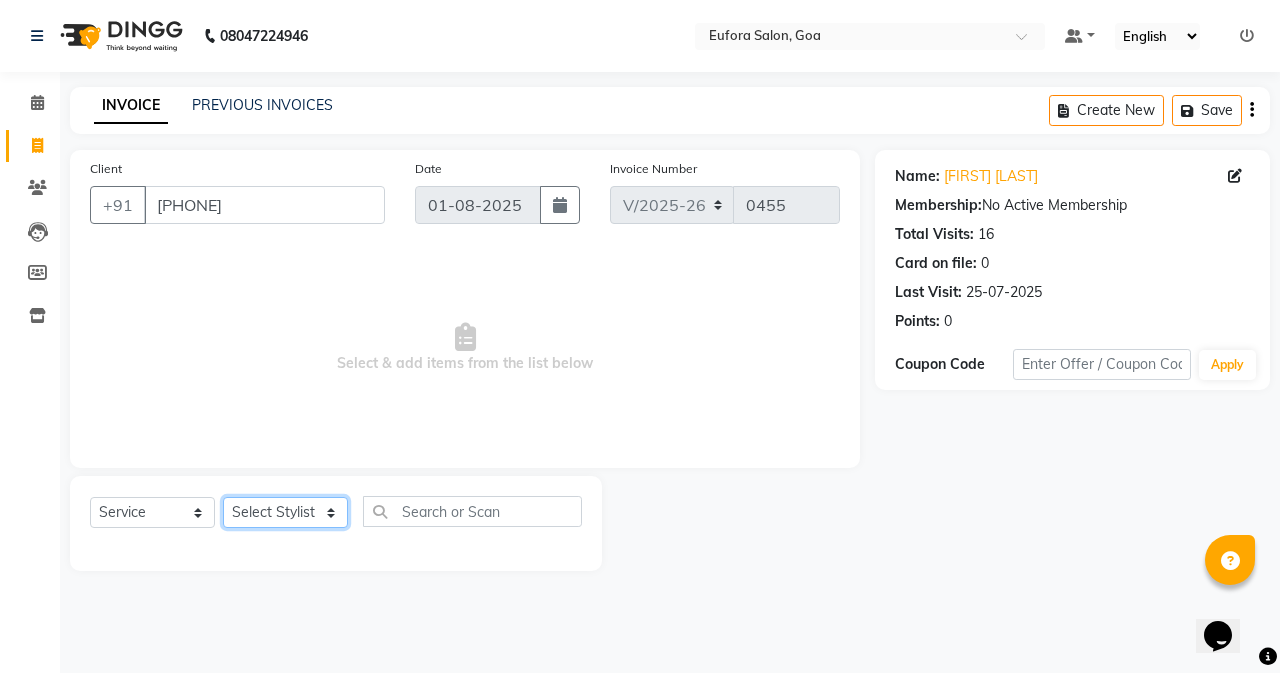 select on "69833" 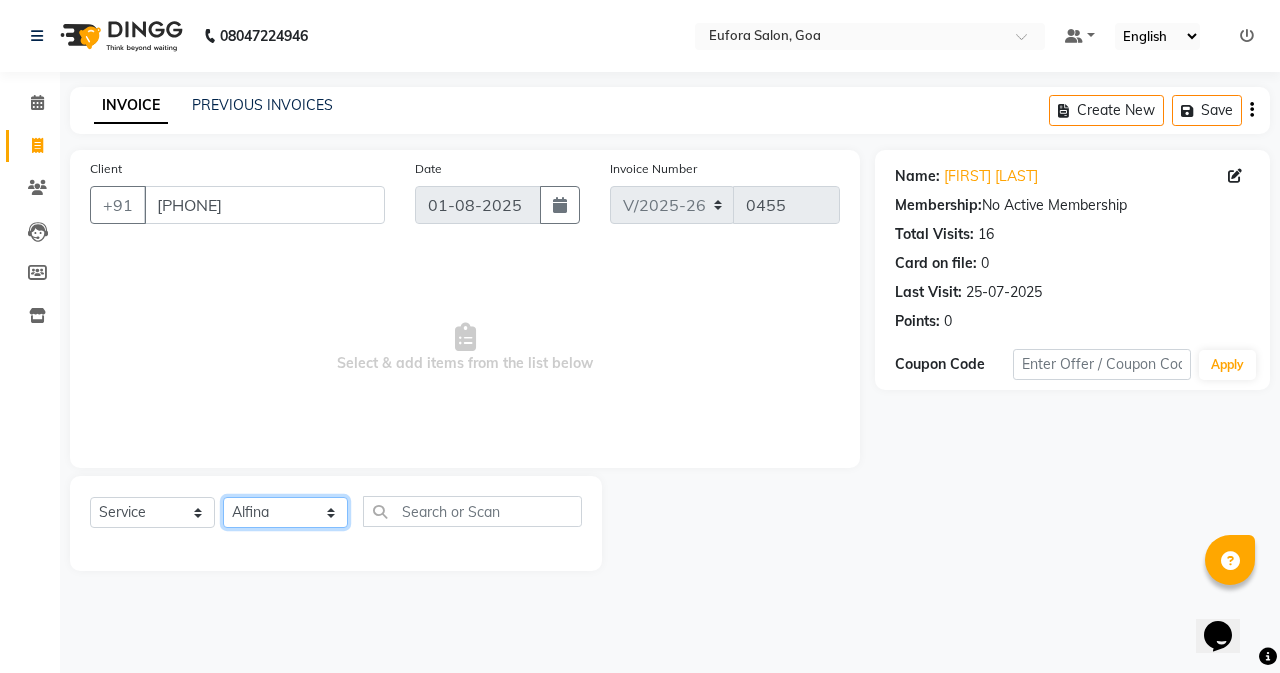 click on "Select Stylist Alfina Asif Christy John Lili [Asin] Roshan shanawaz Taruna" 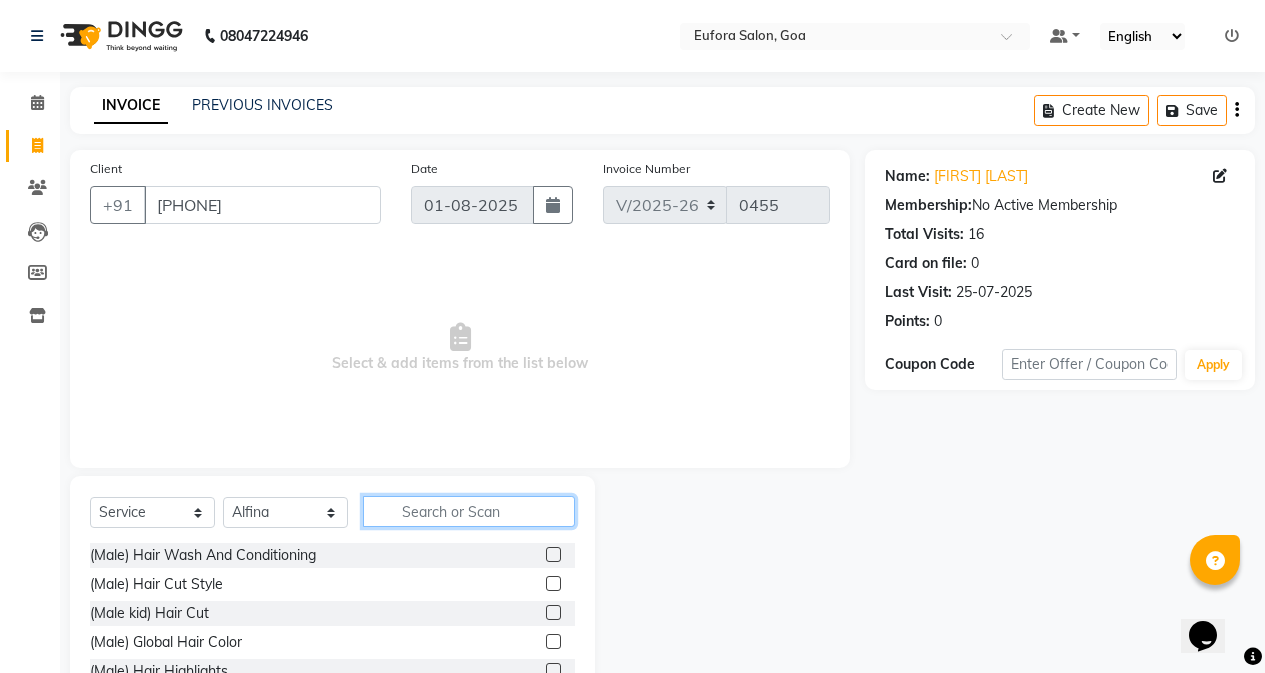 click 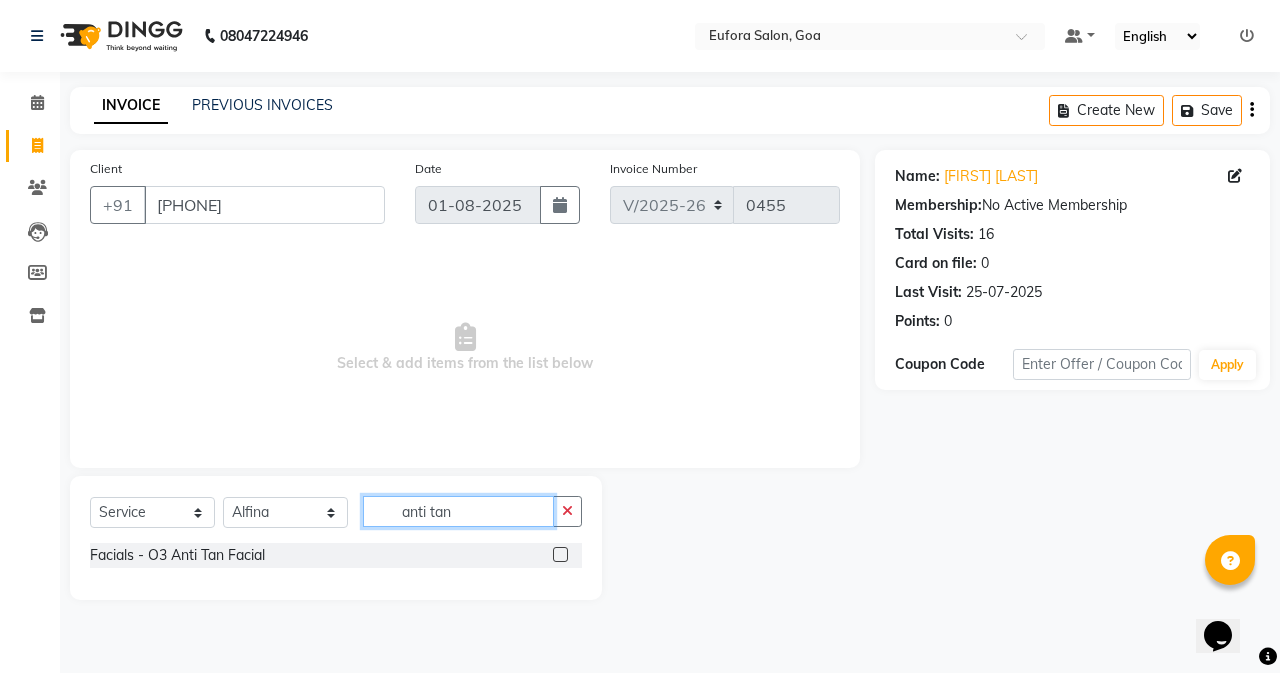 type on "anti tan" 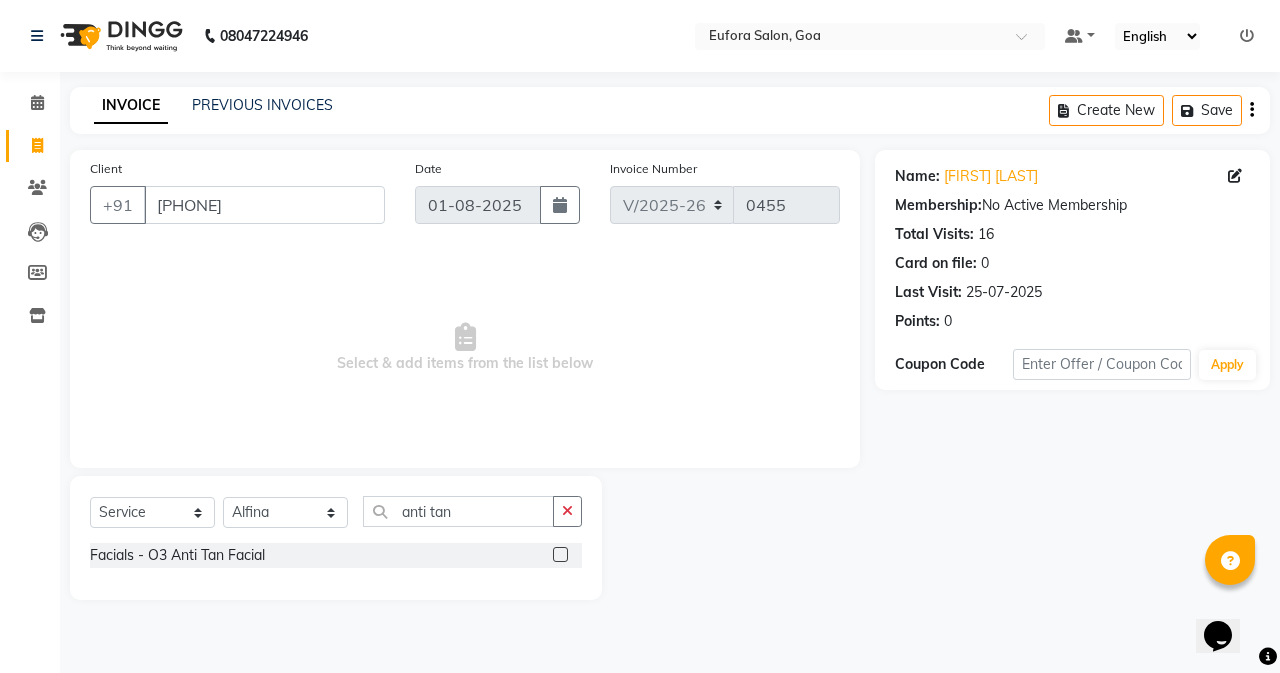 click 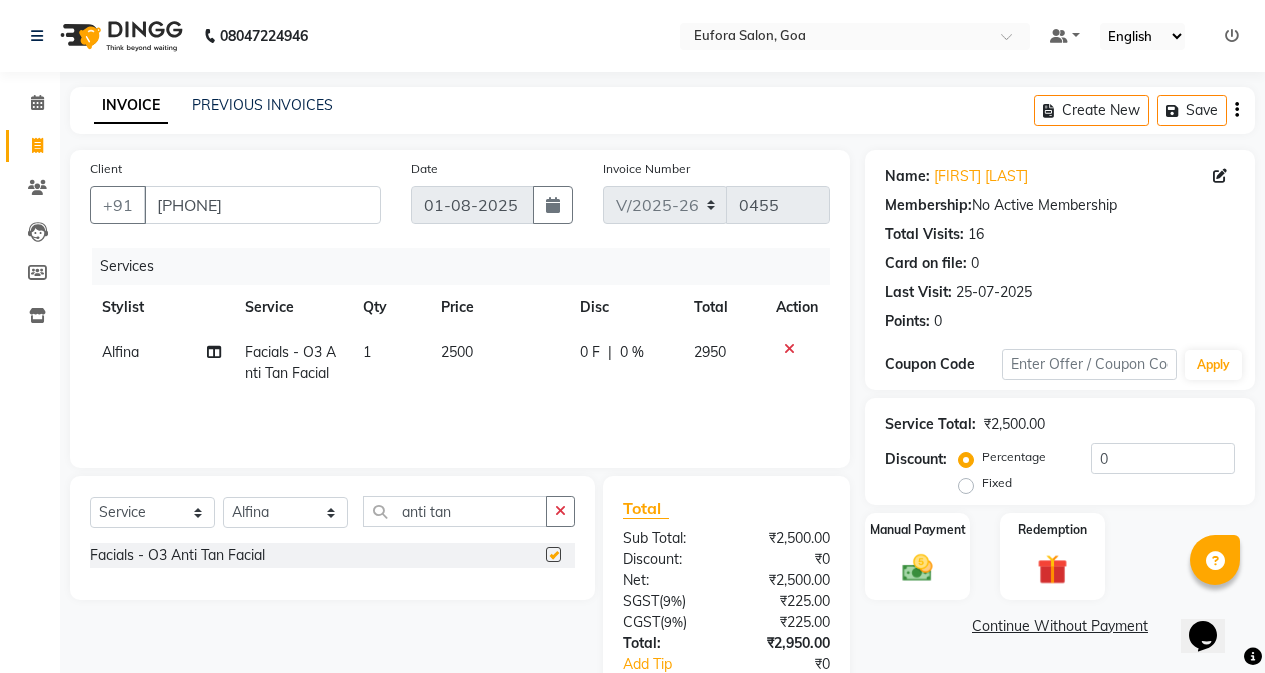 checkbox on "false" 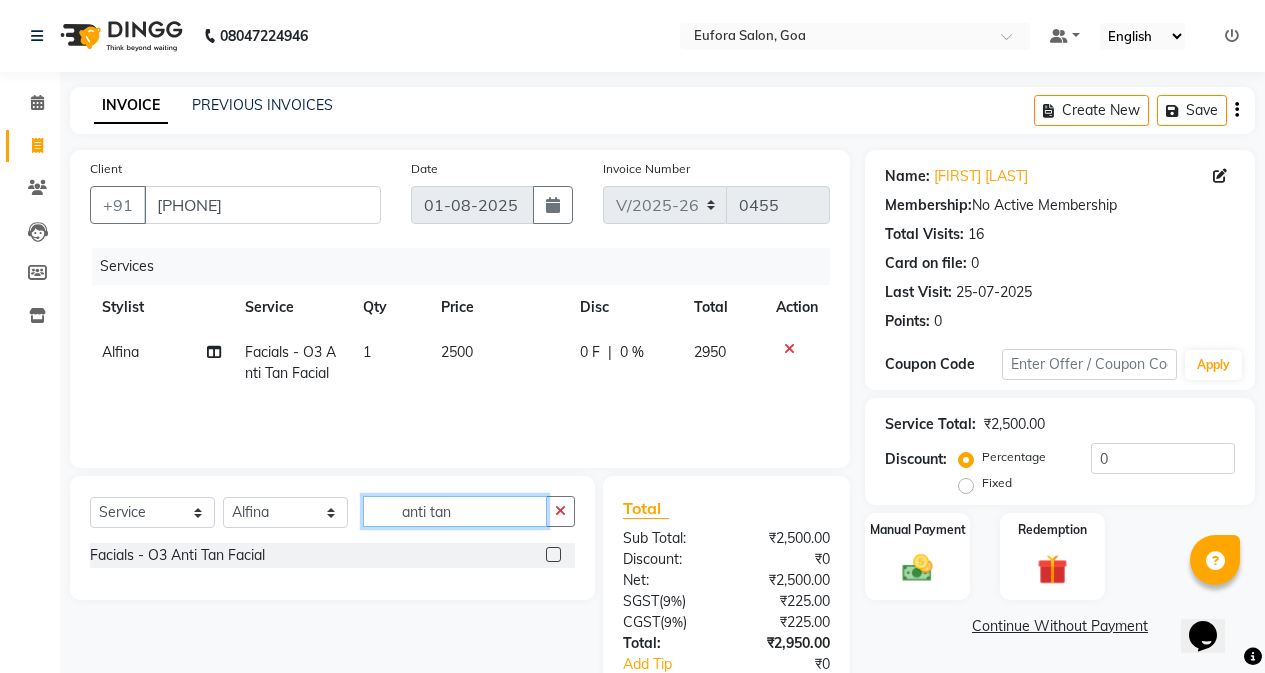 drag, startPoint x: 472, startPoint y: 515, endPoint x: 373, endPoint y: 525, distance: 99.50377 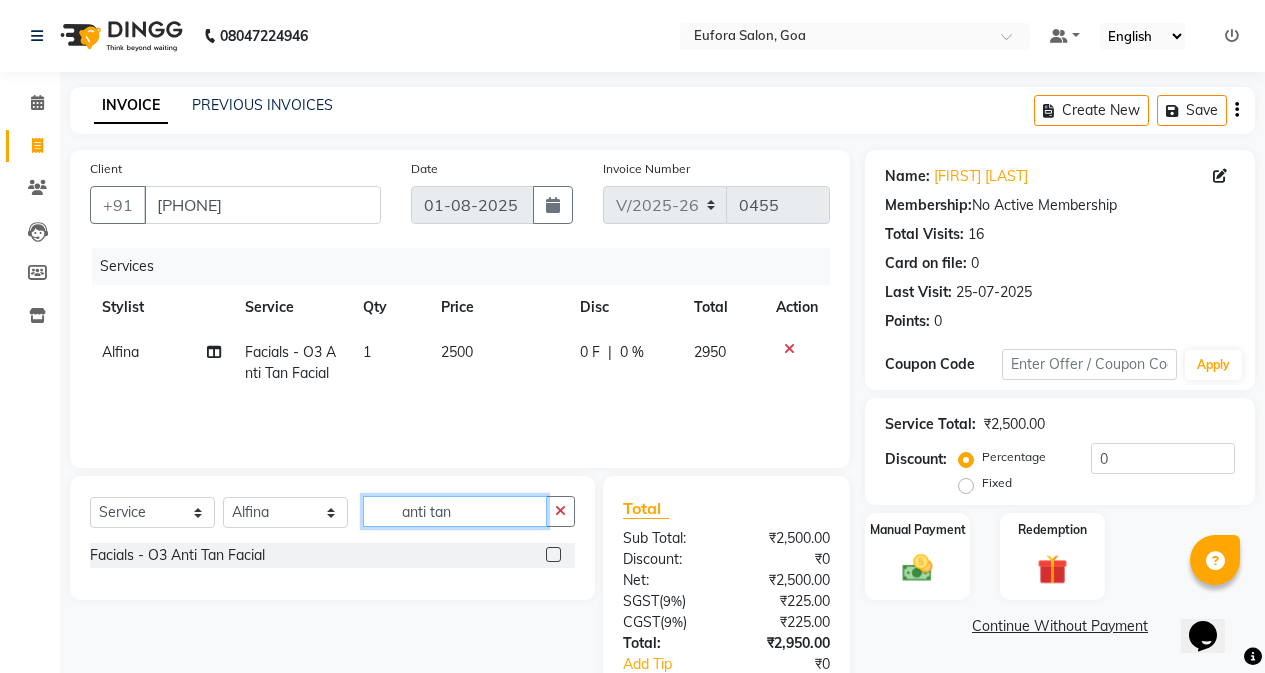 click on "anti tan" 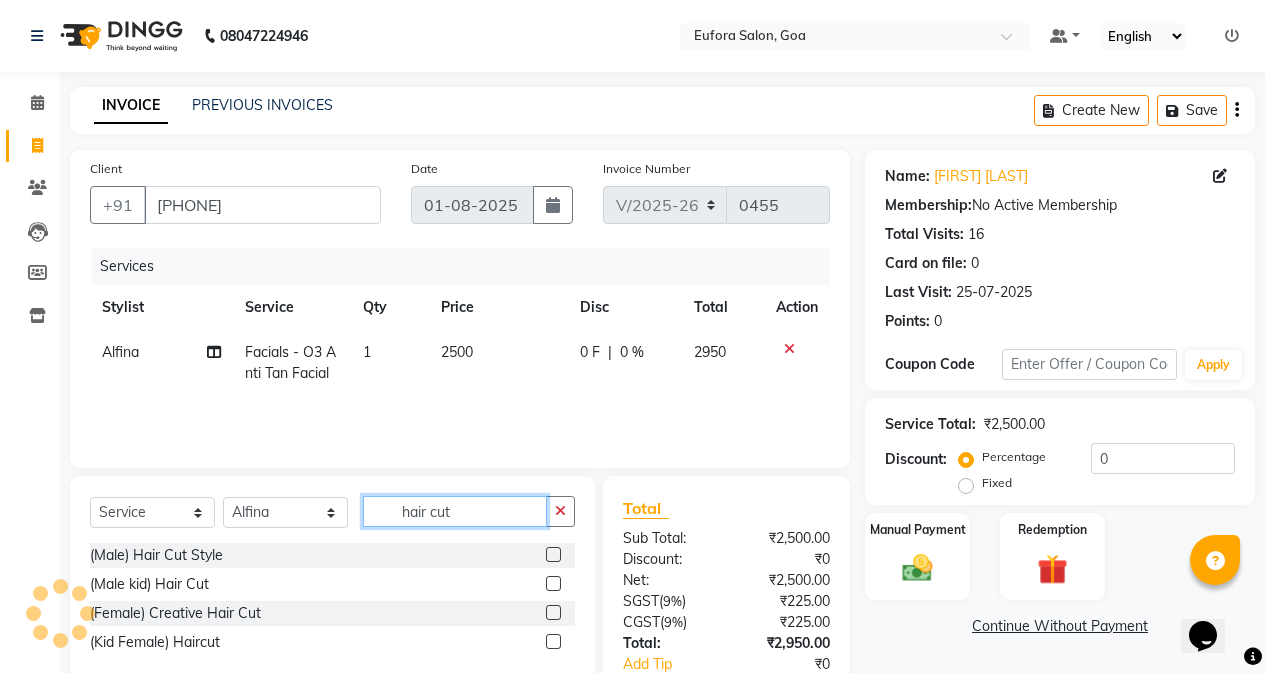 type on "hair cut" 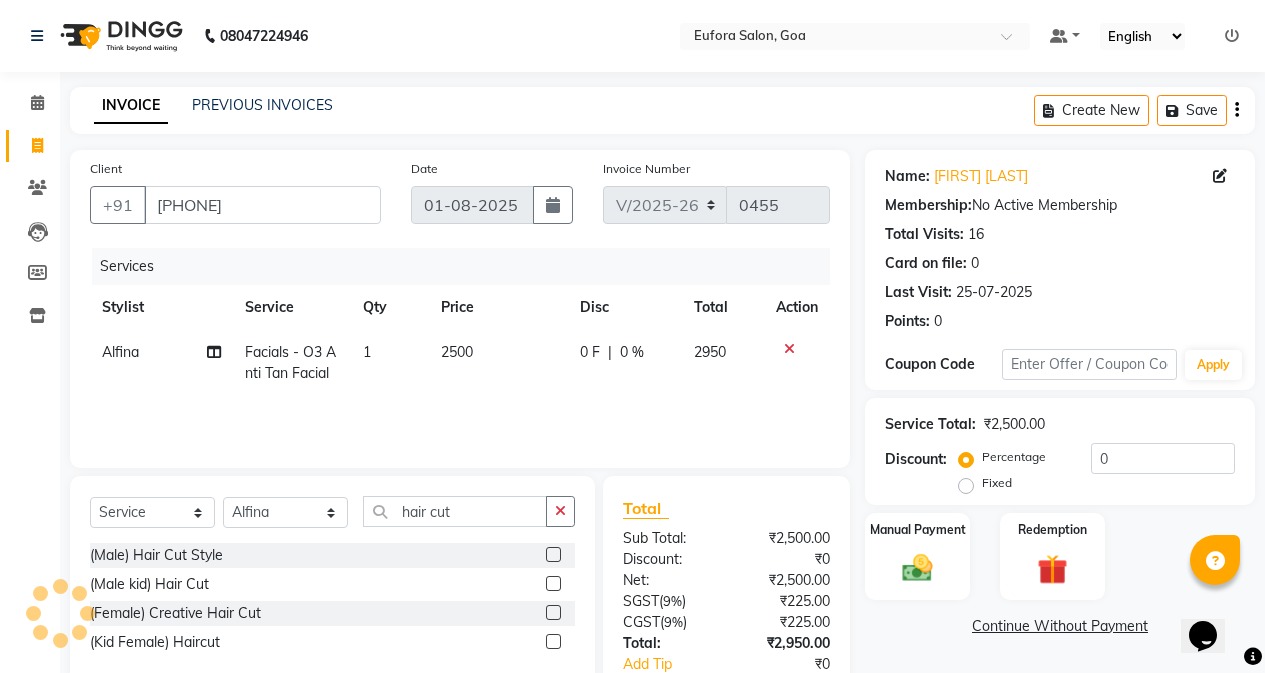 click 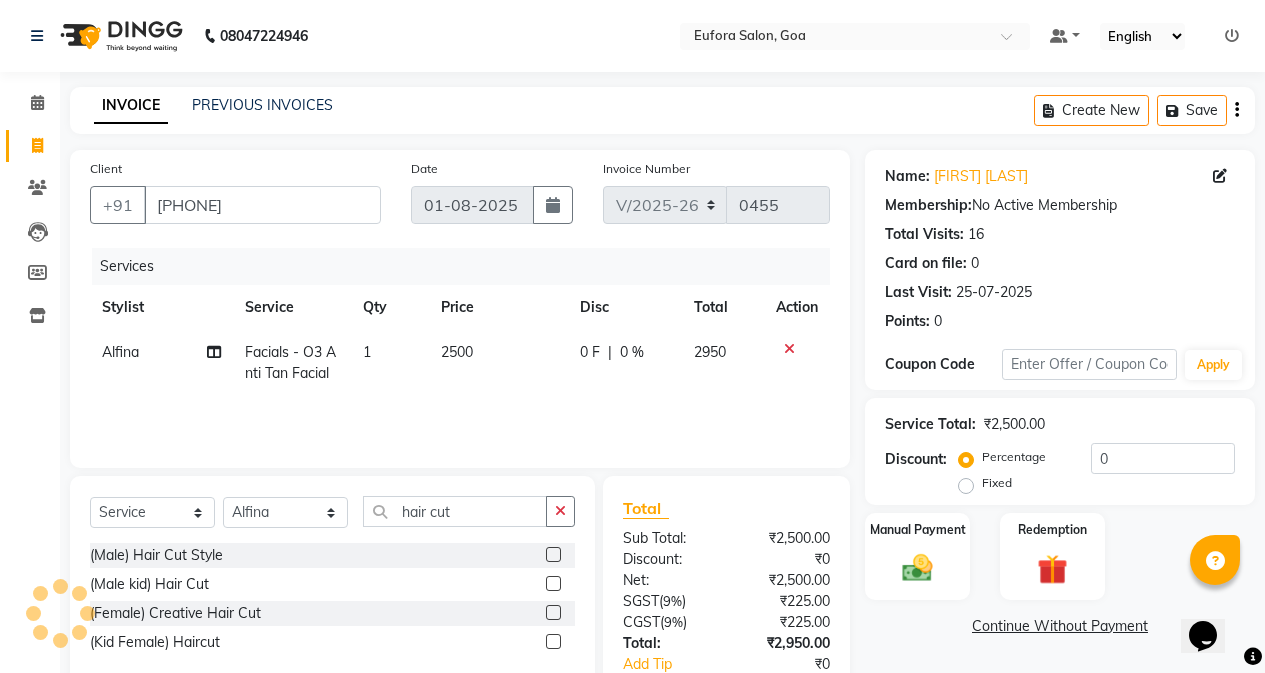 click at bounding box center [552, 555] 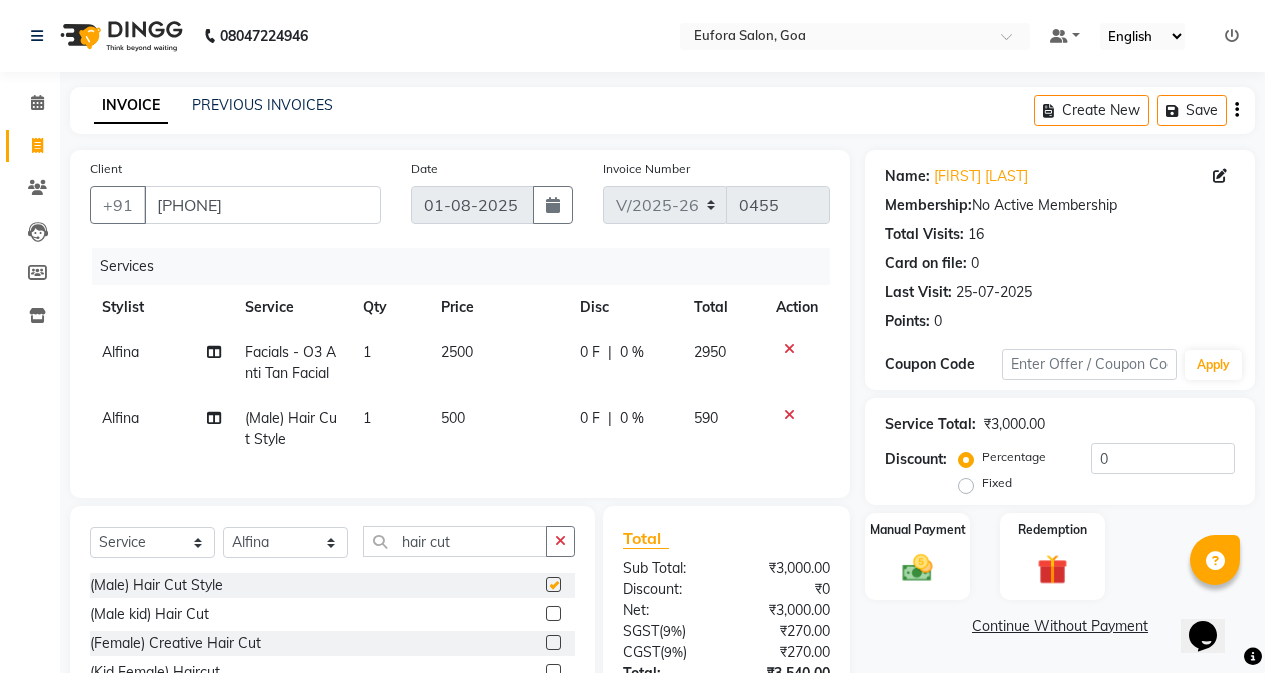 checkbox on "false" 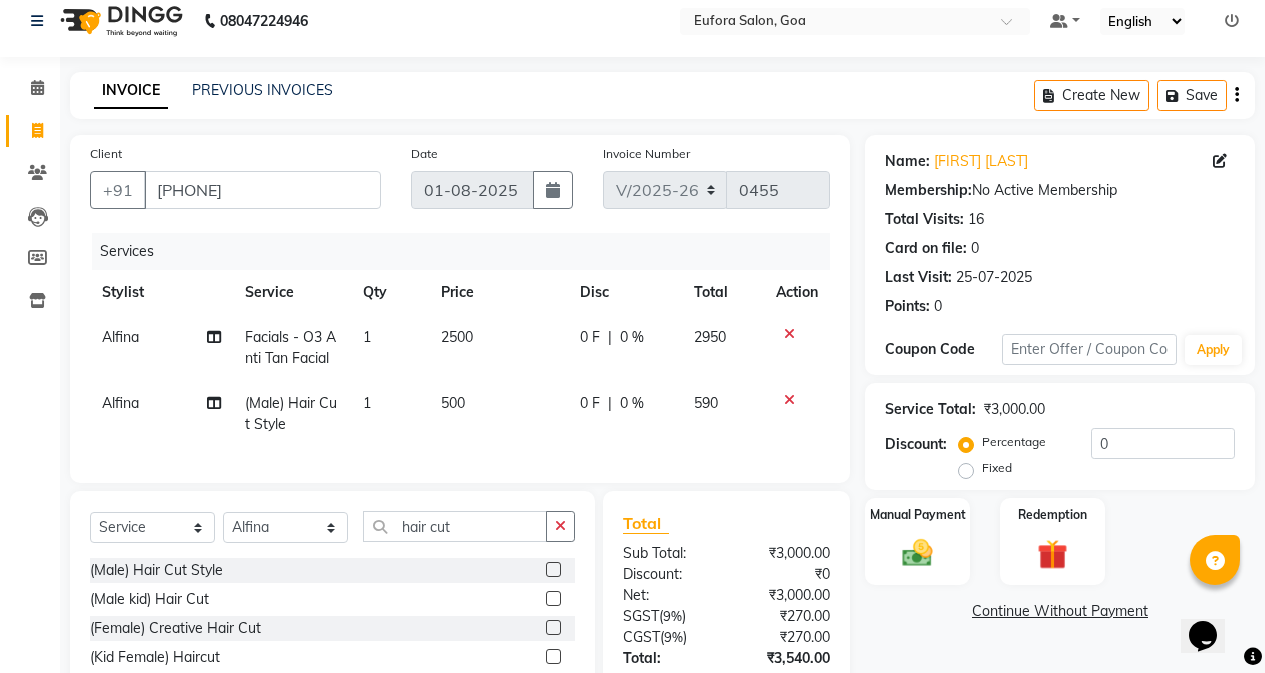 scroll, scrollTop: 172, scrollLeft: 0, axis: vertical 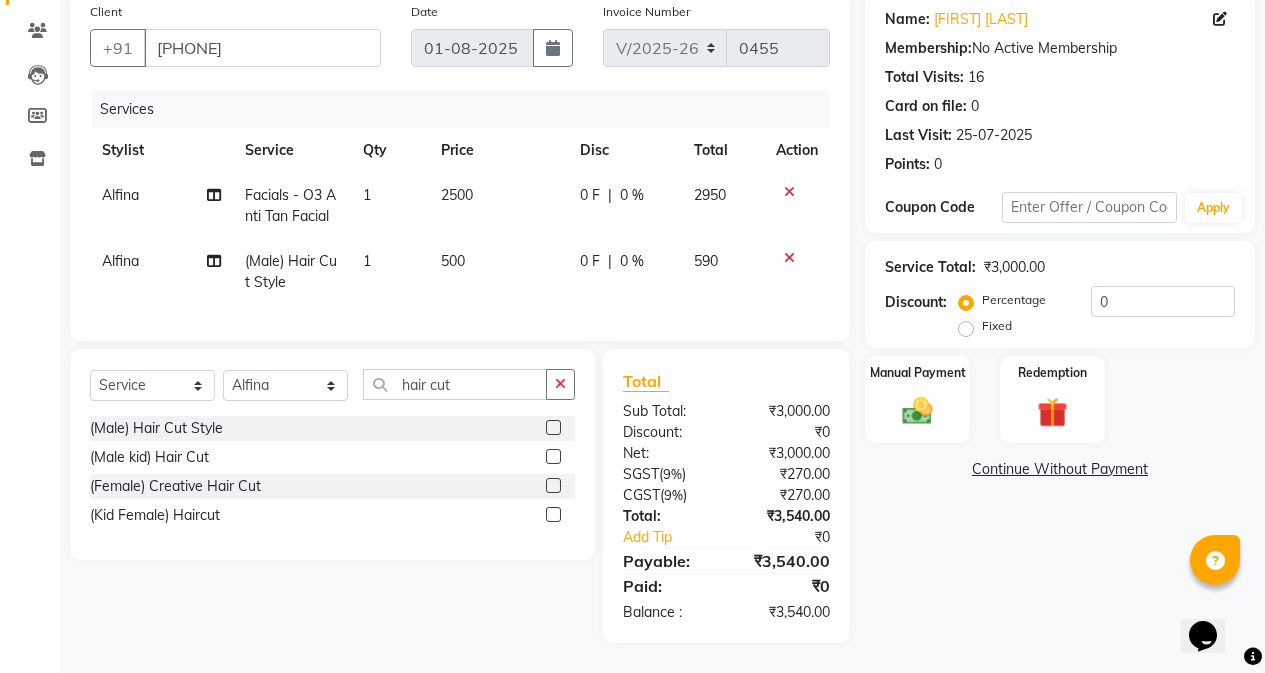 click 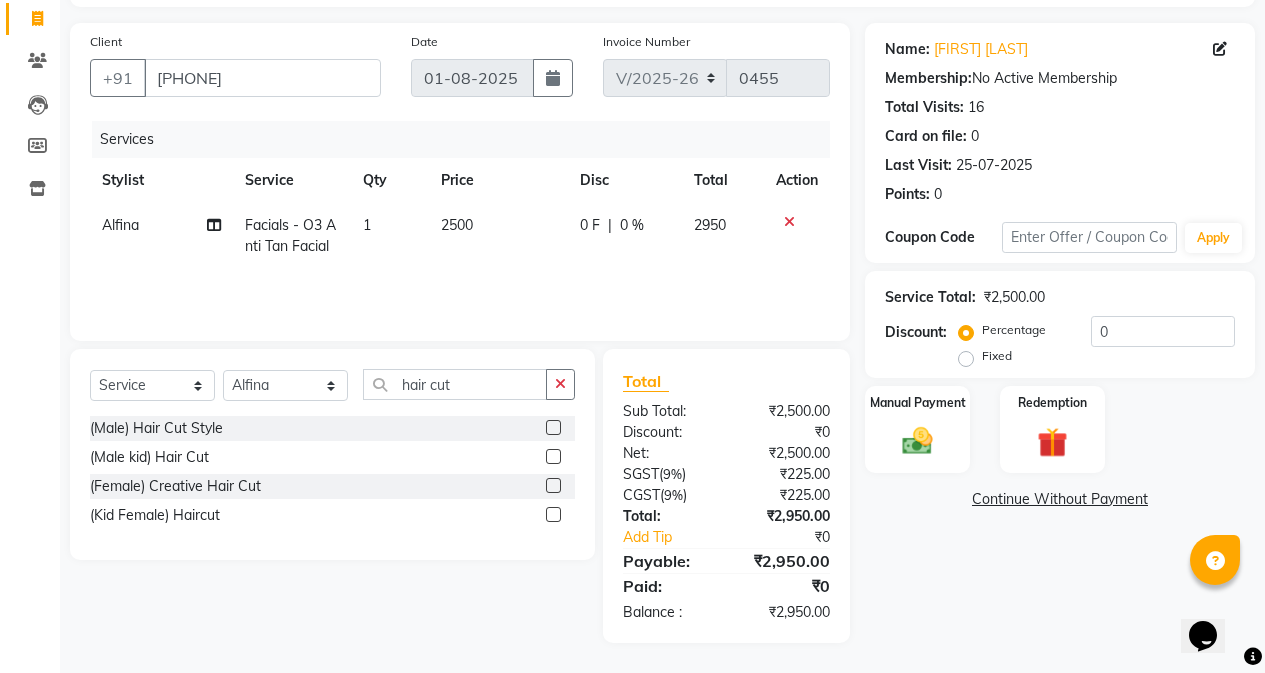 scroll, scrollTop: 127, scrollLeft: 0, axis: vertical 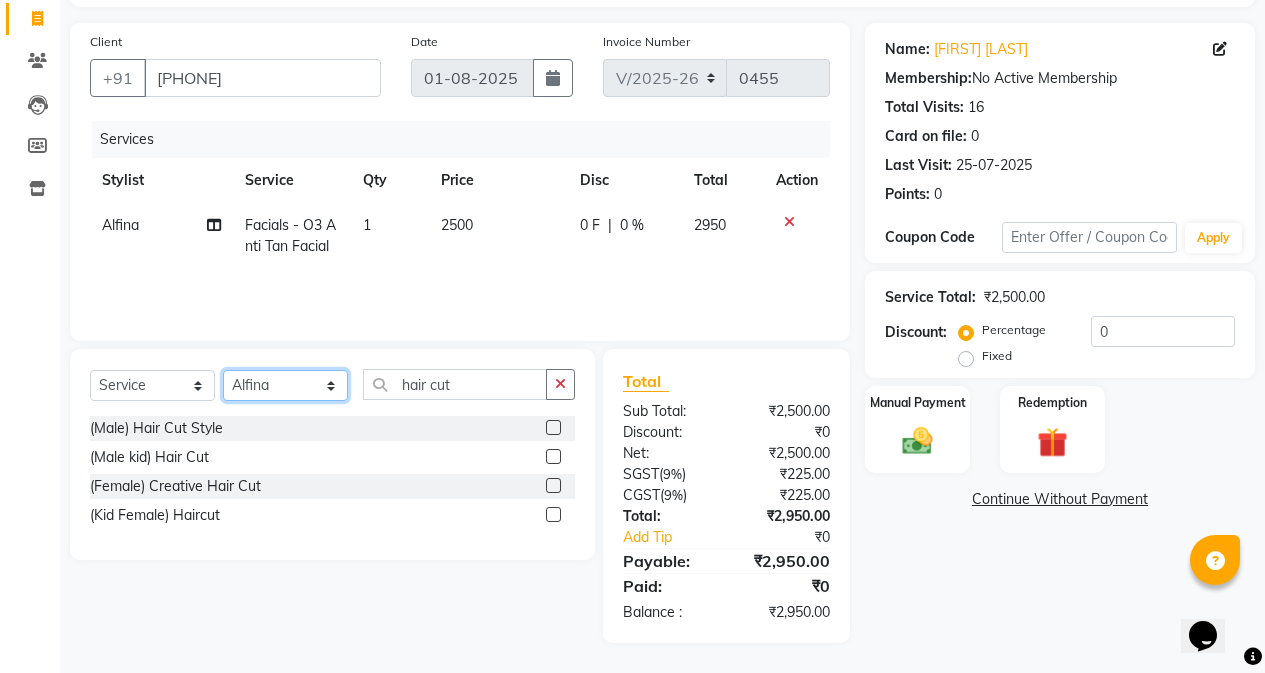 click on "Select Stylist Alfina Asif Christy John Lili [Asin] Roshan shanawaz Taruna" 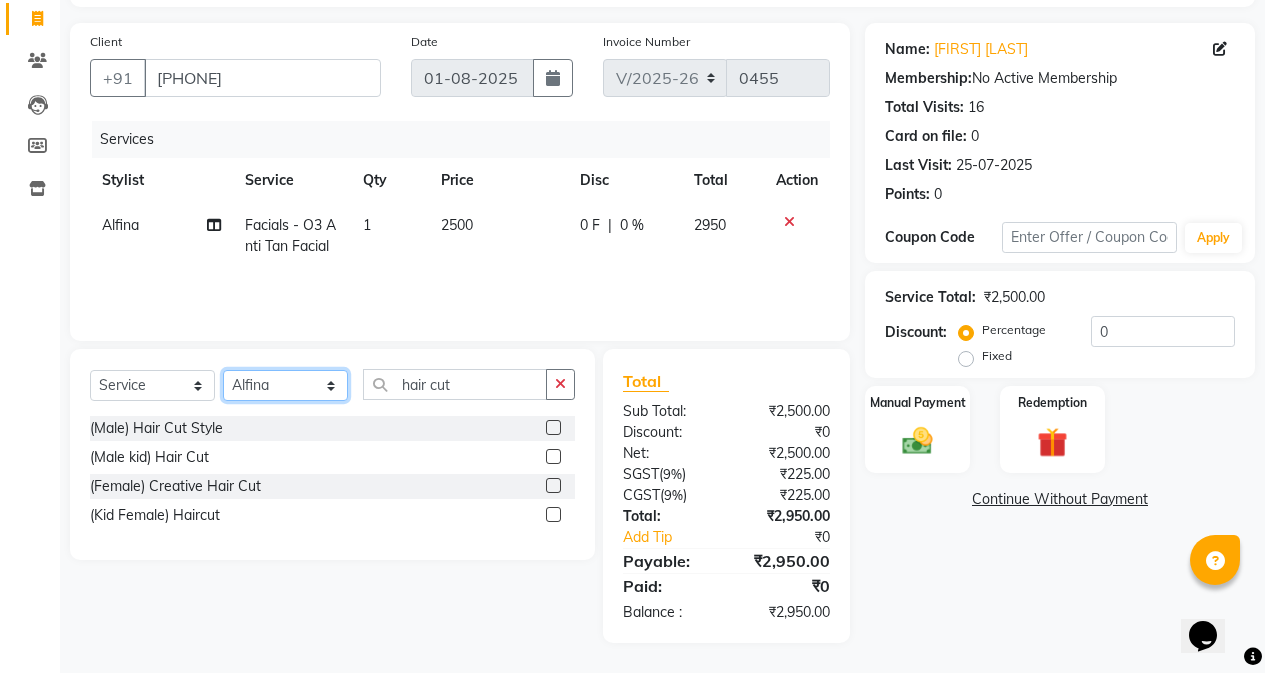 select on "84471" 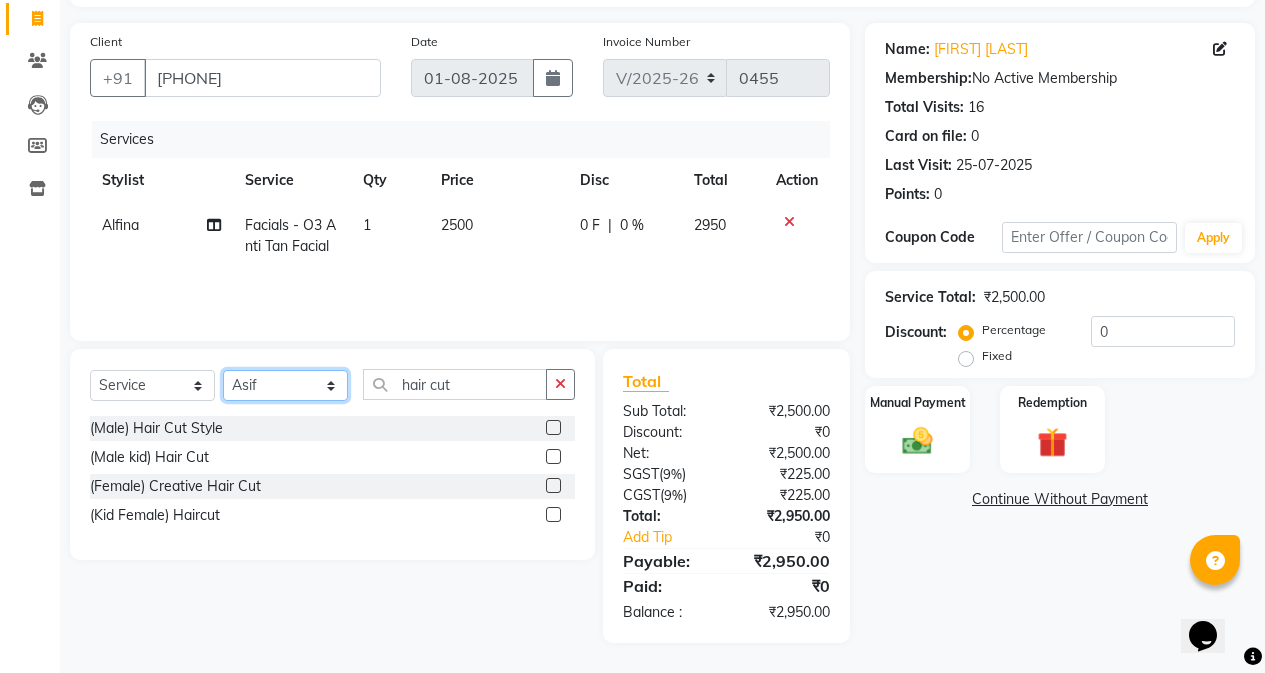 click on "Select Stylist Alfina Asif Christy John Lili [Asin] Roshan shanawaz Taruna" 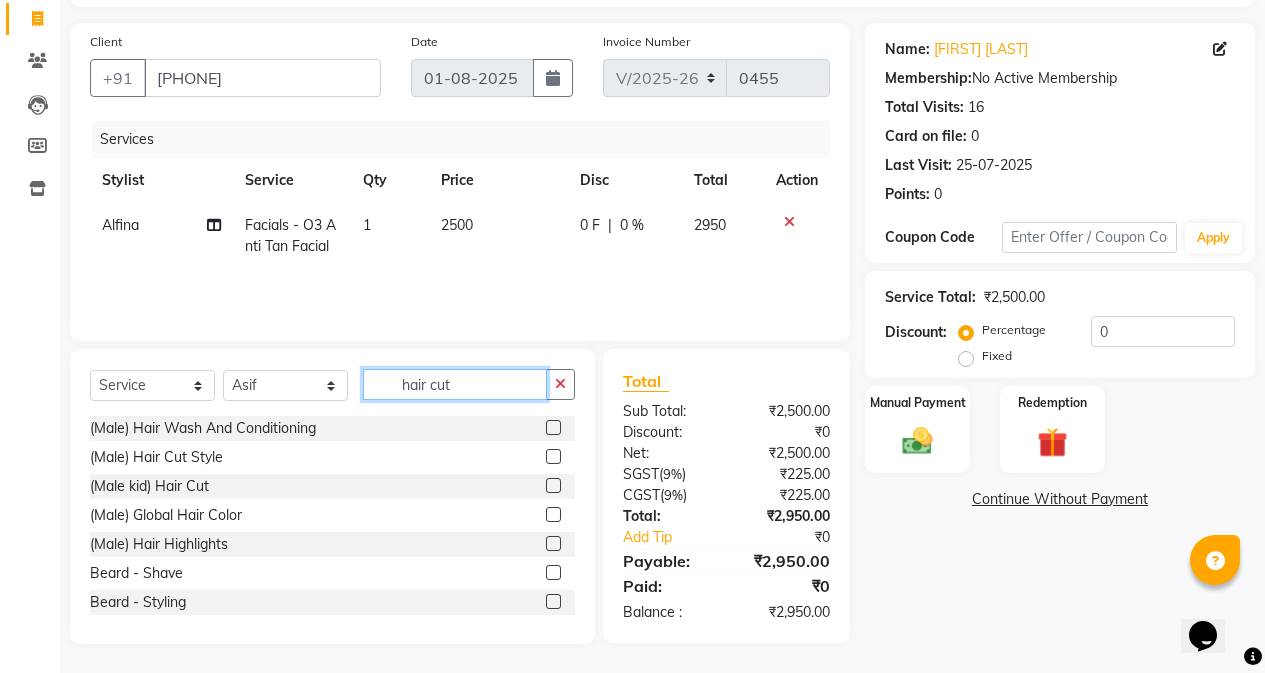 drag, startPoint x: 471, startPoint y: 384, endPoint x: 319, endPoint y: 398, distance: 152.64337 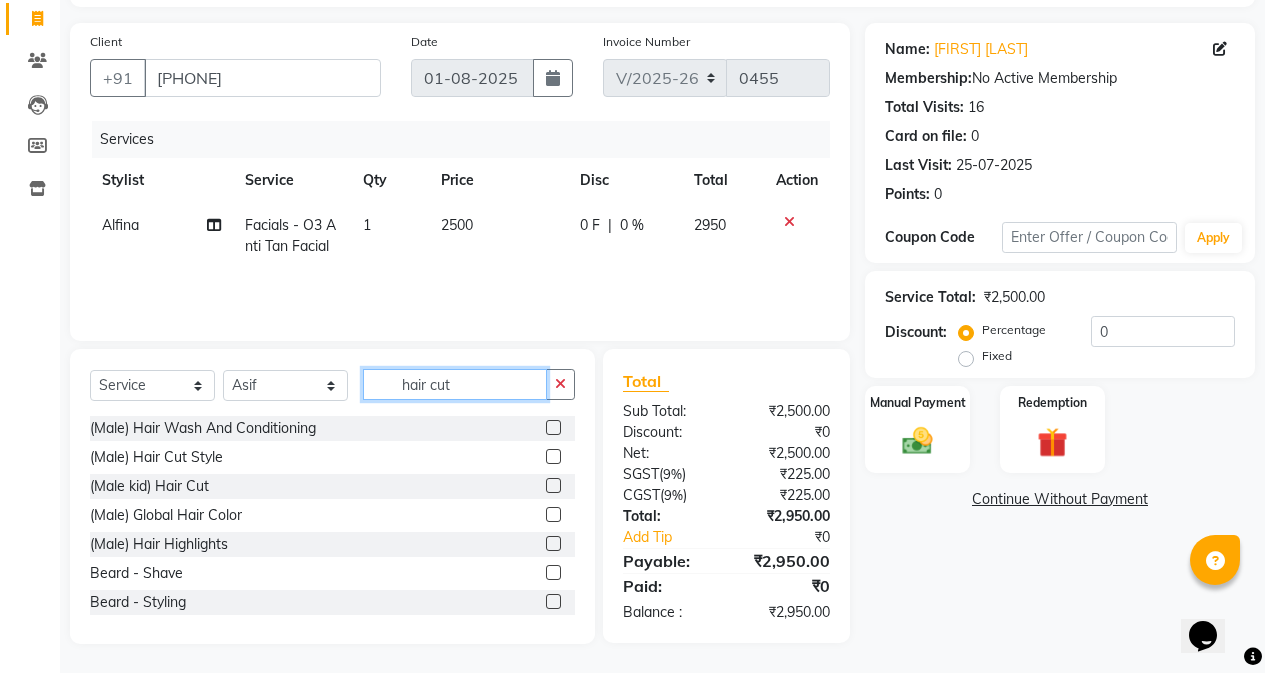click on "Select  Service  Product  Membership  Package Voucher Prepaid Gift Card  Select Stylist Alfina Asif Christy John Lili [Asin] Roshan shanawaz Taruna hair cut" 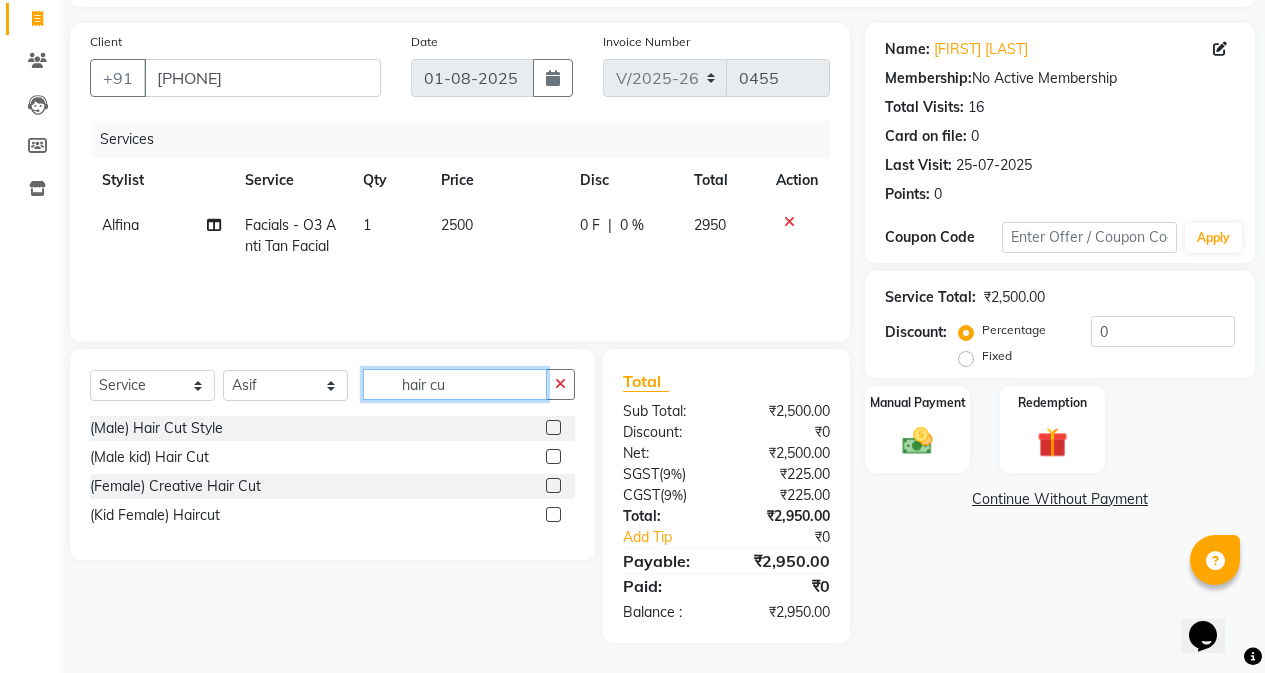 type on "hair cut" 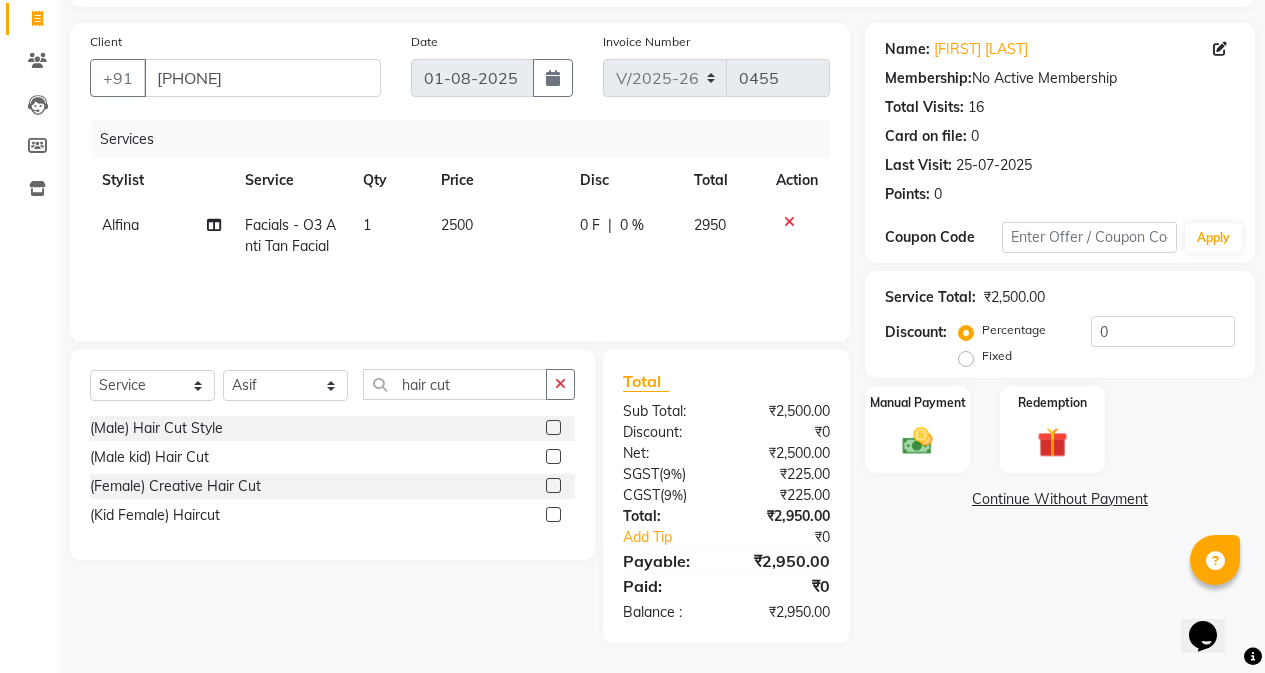 click 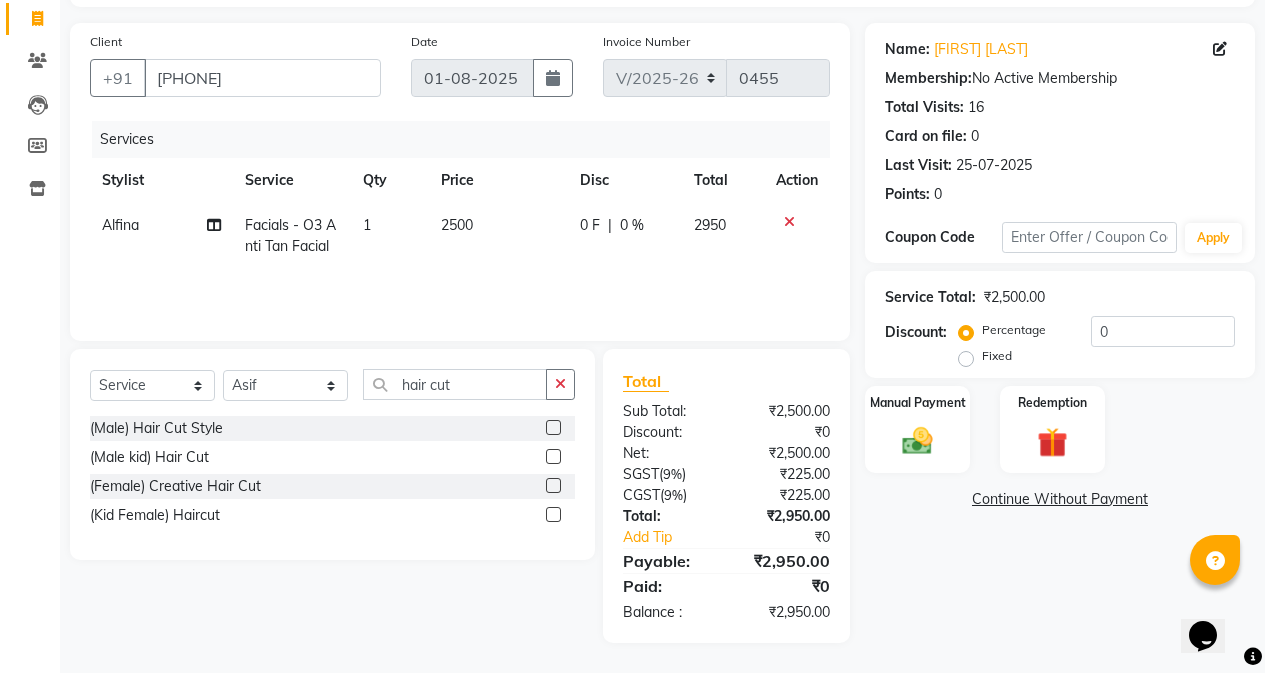click at bounding box center (552, 428) 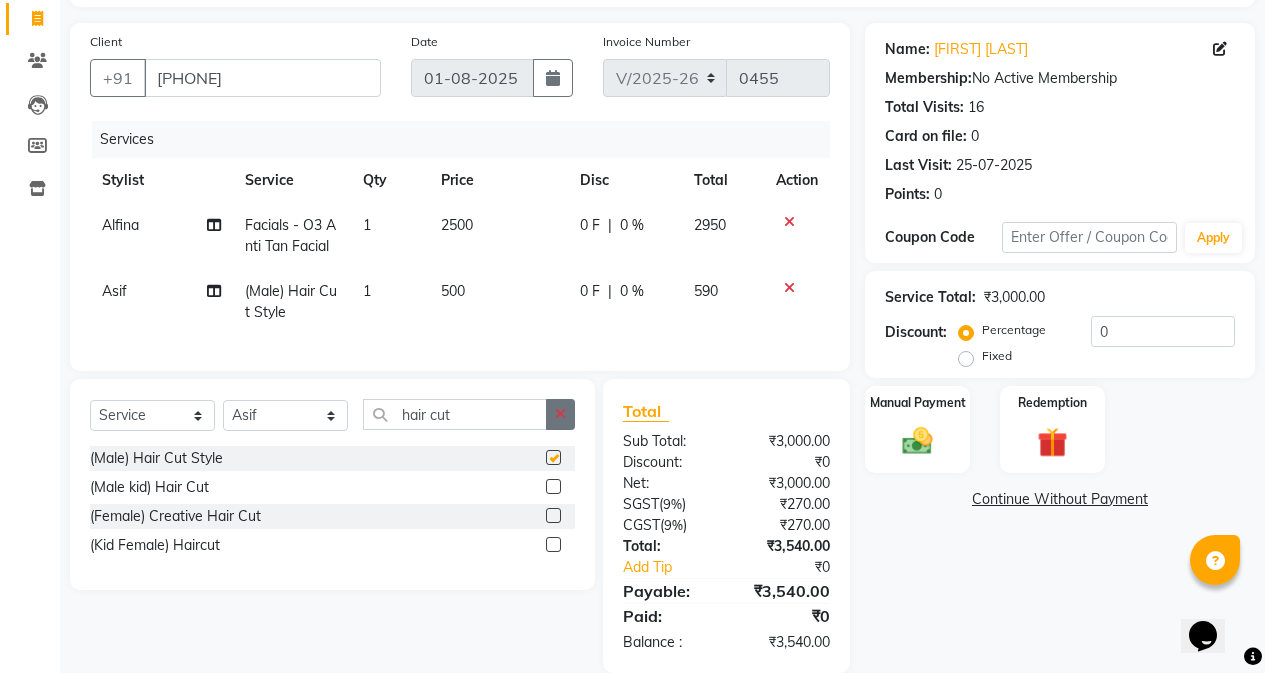 checkbox on "false" 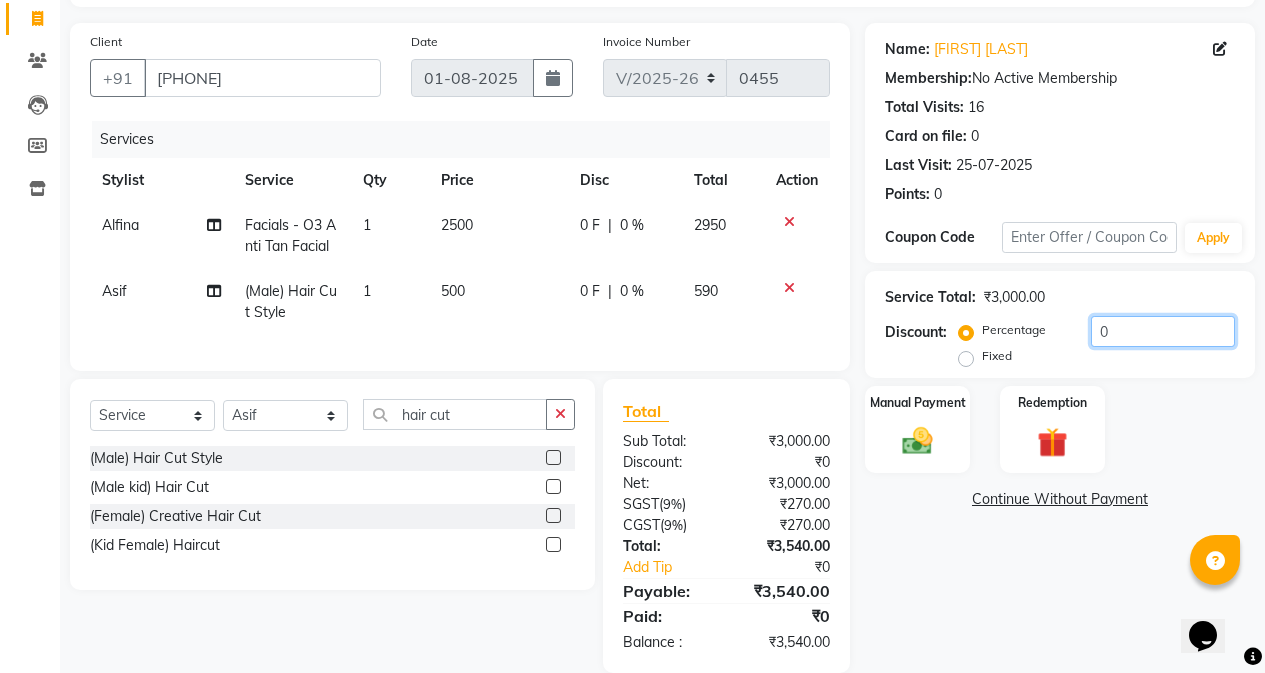 drag, startPoint x: 1133, startPoint y: 335, endPoint x: 1048, endPoint y: 338, distance: 85.052925 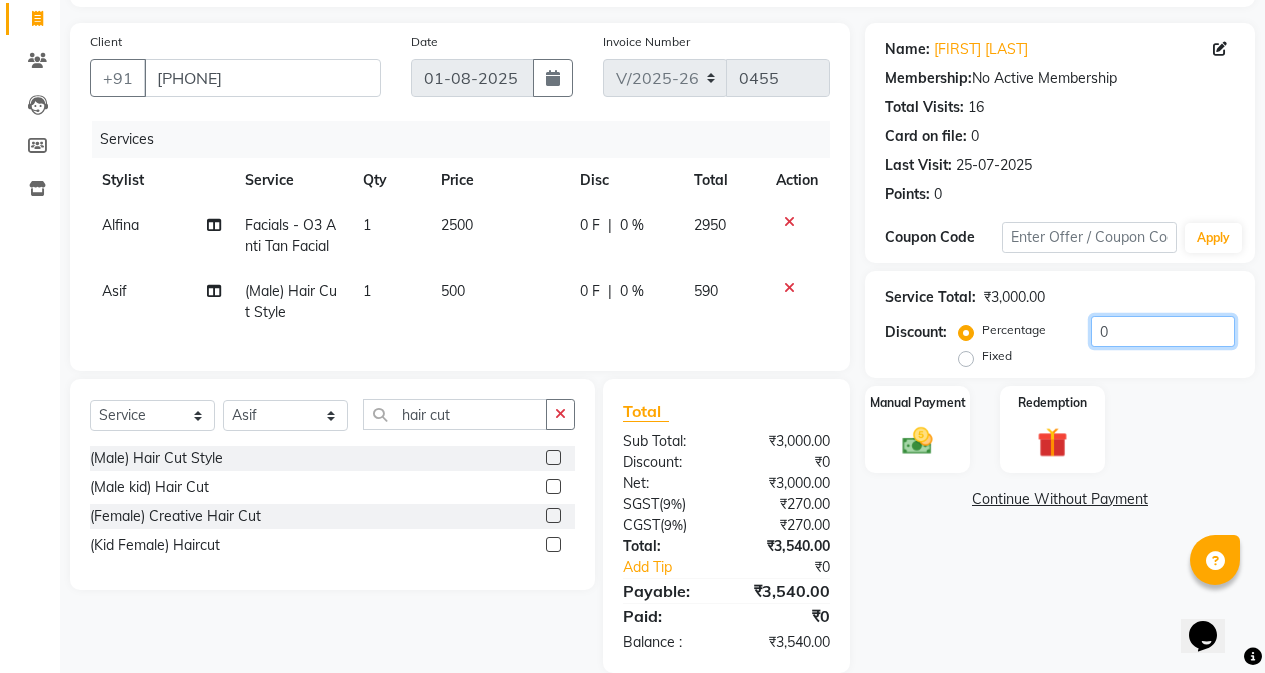 click on "Percentage   Fixed  0" 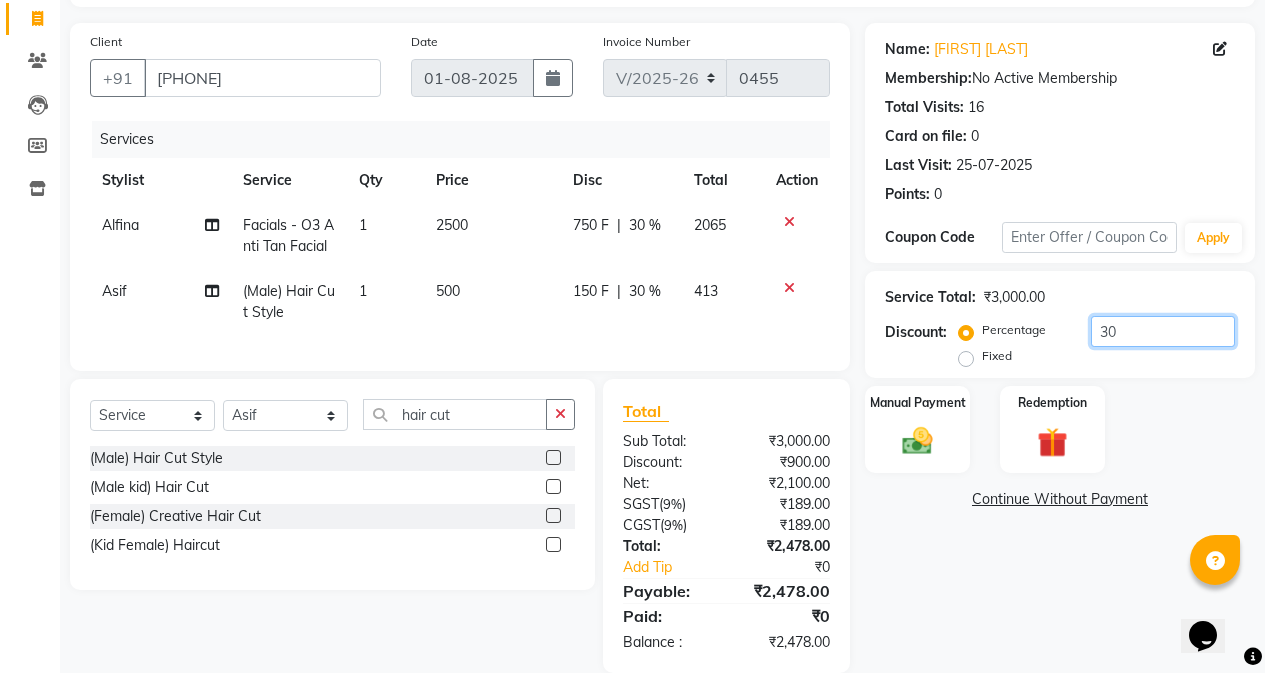 type on "30" 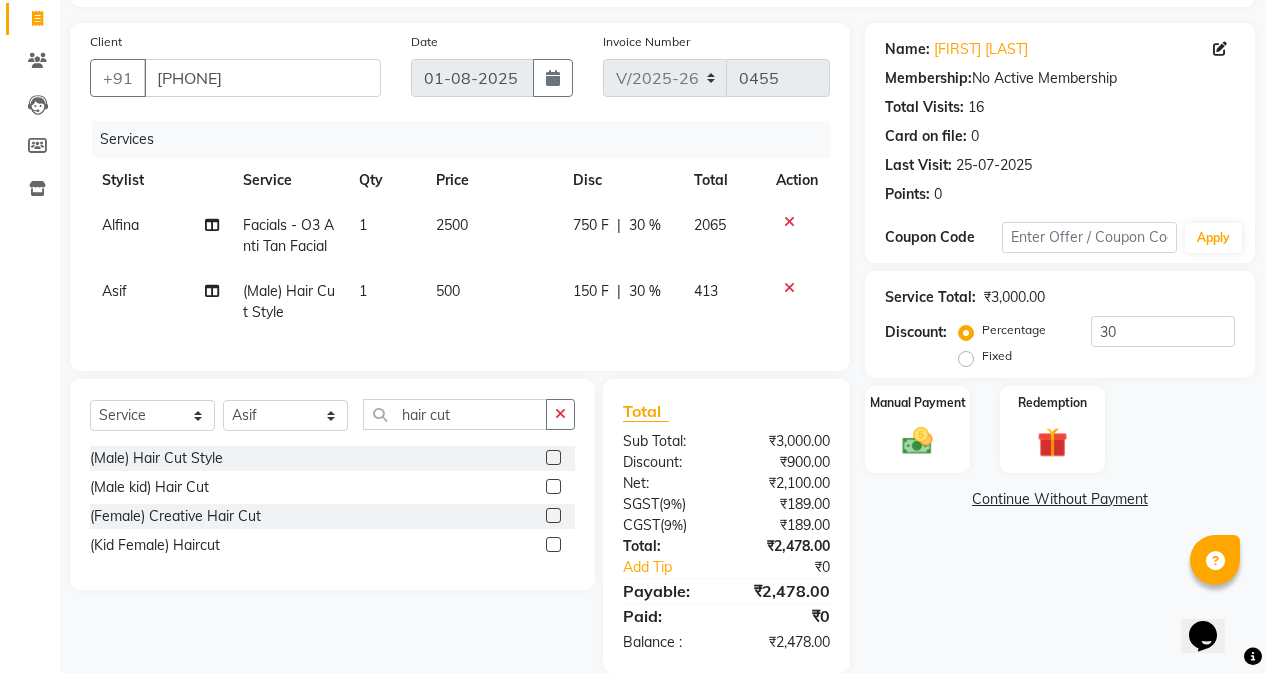 click on "Name: [FIRST] [LAST] Membership:  No Active Membership  Total Visits:  16 Card on file:  0 Last Visit:   25-07-2025 Points:   0  Coupon Code Apply Service Total:  ₹3,000.00  Discount:  Percentage   Fixed  30 Manual Payment Redemption  Continue Without Payment" 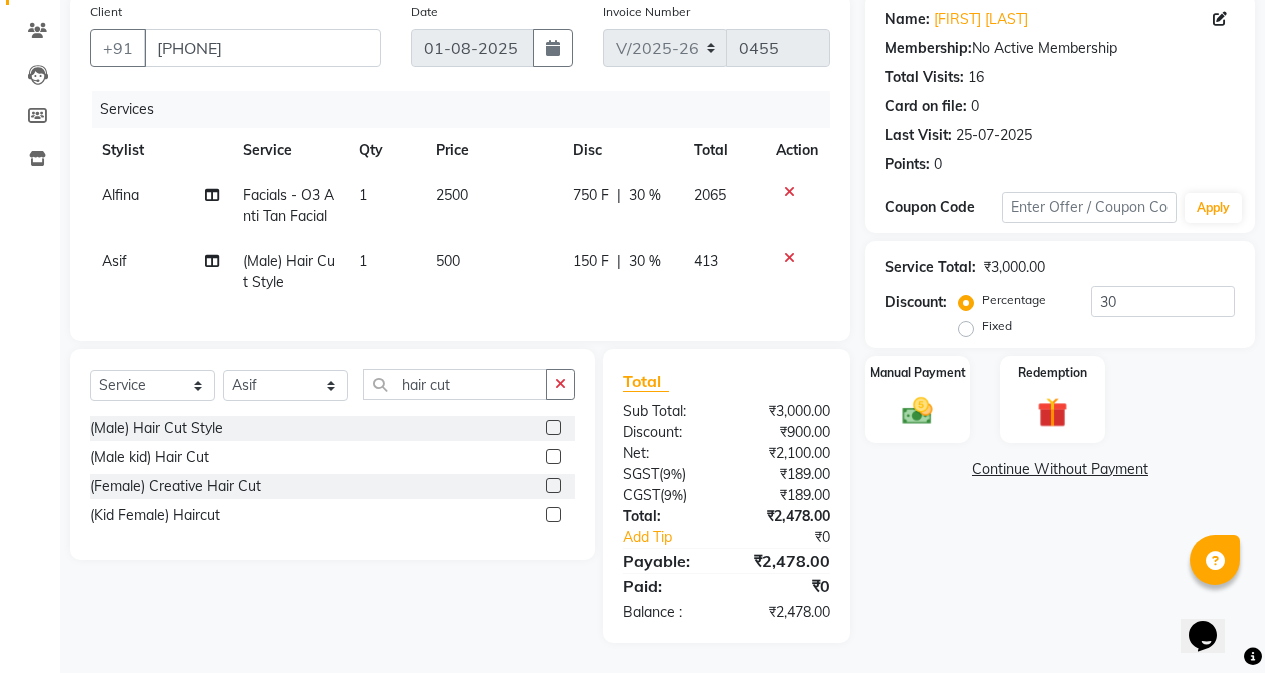 scroll, scrollTop: 172, scrollLeft: 0, axis: vertical 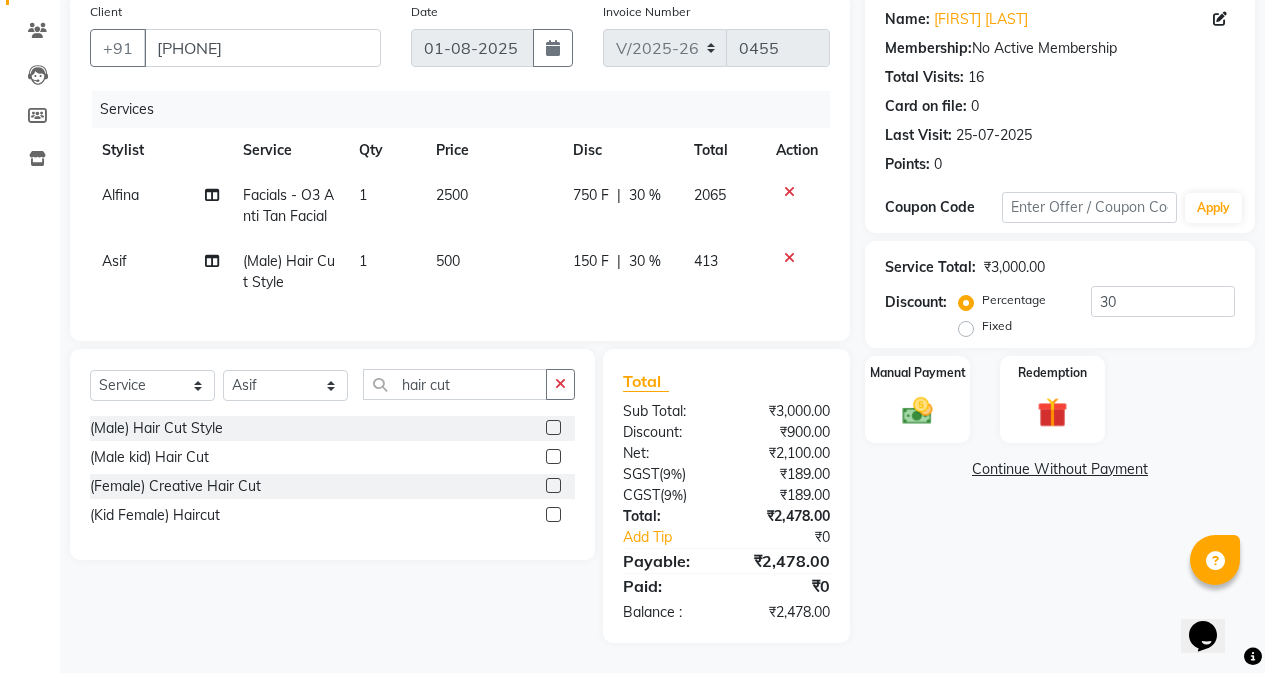 click on "2500" 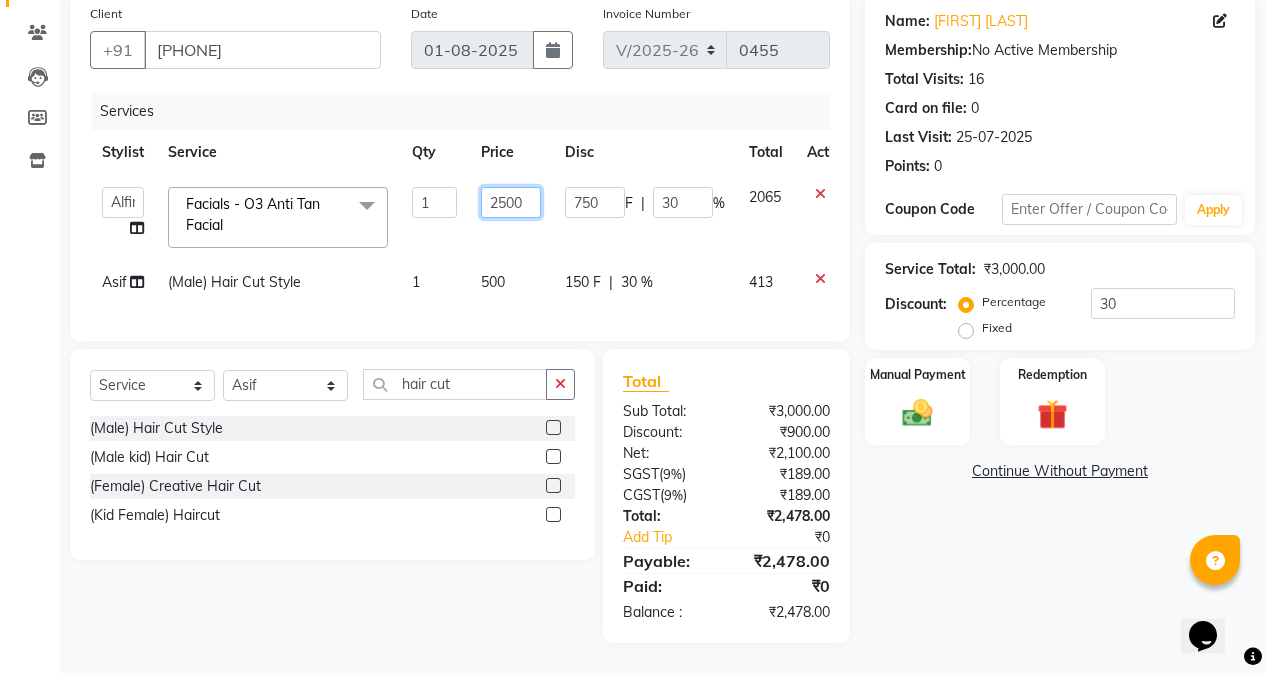 drag, startPoint x: 515, startPoint y: 194, endPoint x: 476, endPoint y: 199, distance: 39.319206 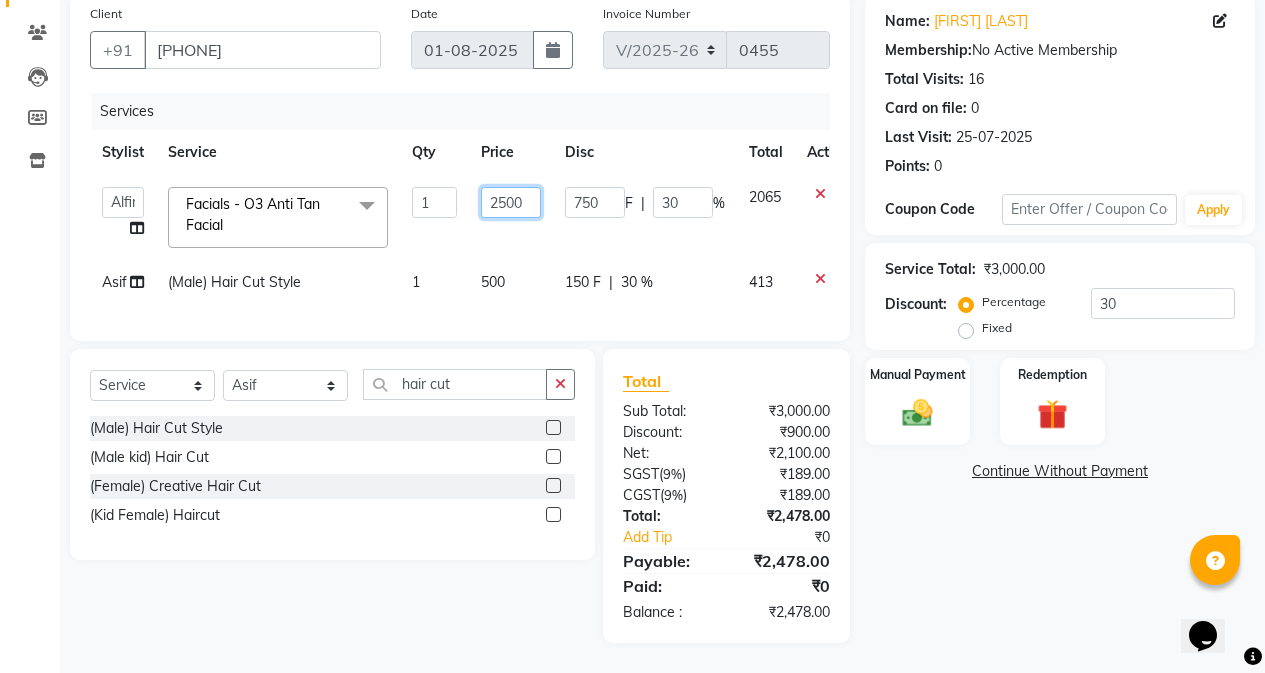 click on "2500" 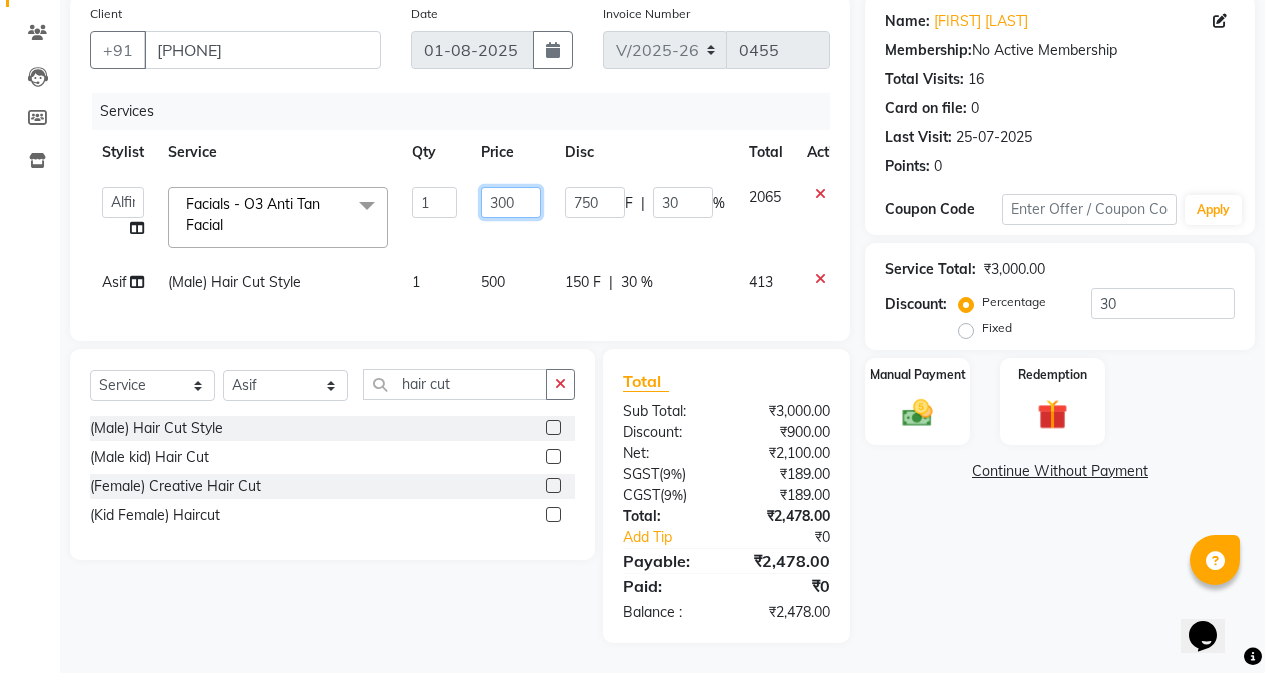 type on "3000" 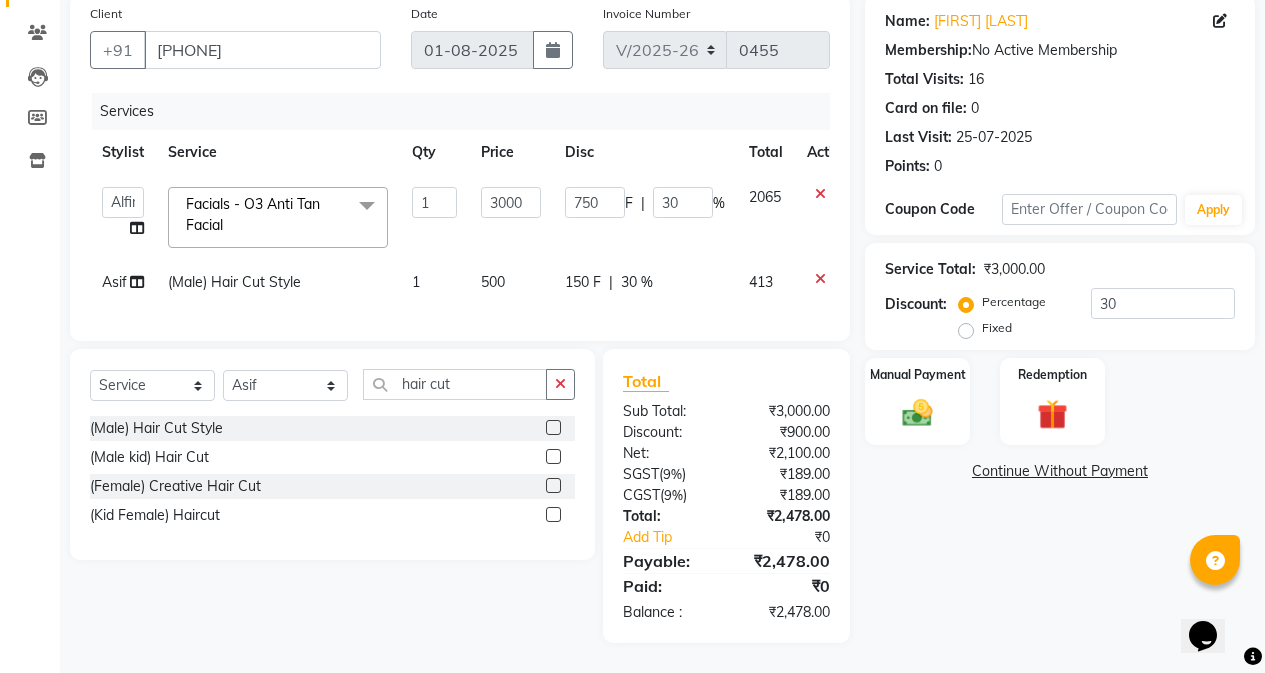 click on "Alfina   Asif   Christy   John   Lili [Asin]   Roshan   shanawaz   Taruna  Facials - O3 Anti Tan   Facial  x (Male) Hair Wash And Conditioning (Male) Hair Cut Style (Male kid) Hair Cut (Male) Global Hair Color (Male) Hair Highlights Beard - Shave Beard - Styling Beard - Color Mustach - Color (Female) Hair Wash And Conditioning With Blast Dry (Female) Creative Hair Cut (Female) Hair Trim (One Length) (Kid Female) Haircut Styling - Ironing Styling - Blow Dry Styling - Tong Curls straightening [permanent] (Female) Root Touch Up (Female)  Ammonia Free (Female) Pre Lightning (Female) Global Hair Color (Female) Highlights Ola-plex Treatment Smoothing                                                                                                                                                            4500 Onwards Botox treatment Keratin treatment Nano Plastiya Hair &Scalp Treatment - Hair Spa Hair &Scalp Treatment - Scalp Scrub Hair &Scalp Treatment - Anti-Hair Fall Hair &Scalp Treatment - Anti-Dandruff 1 3000" 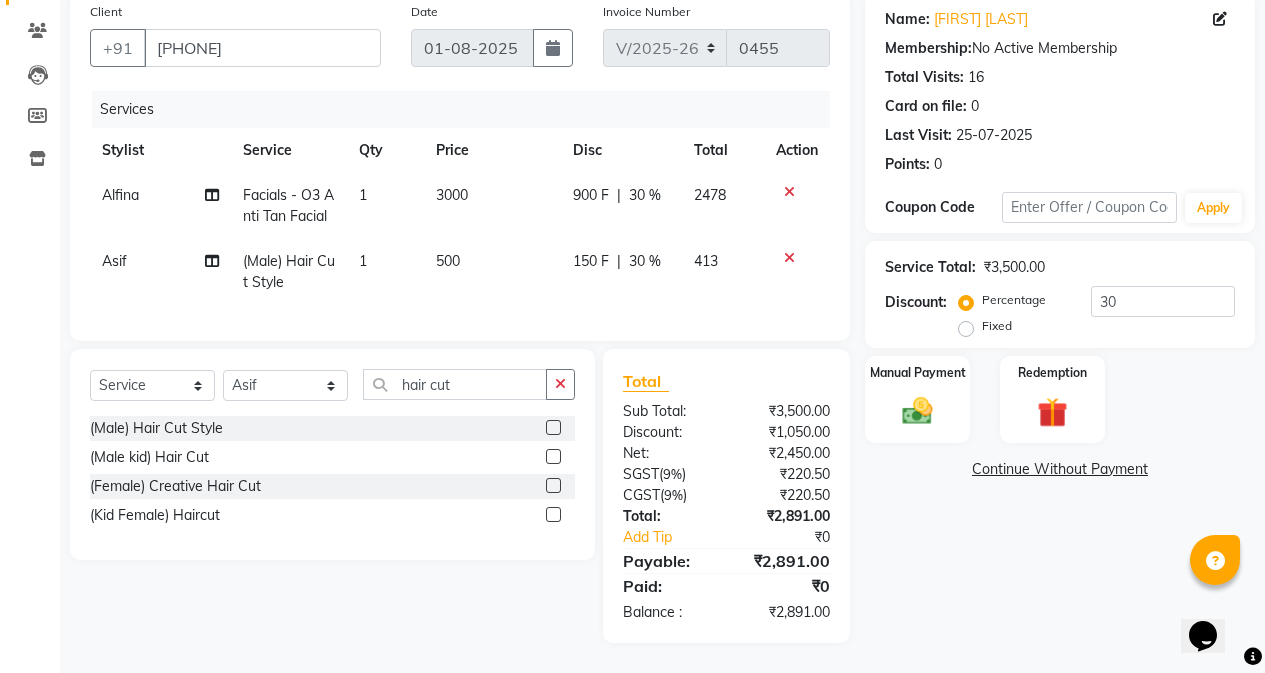 scroll, scrollTop: 172, scrollLeft: 0, axis: vertical 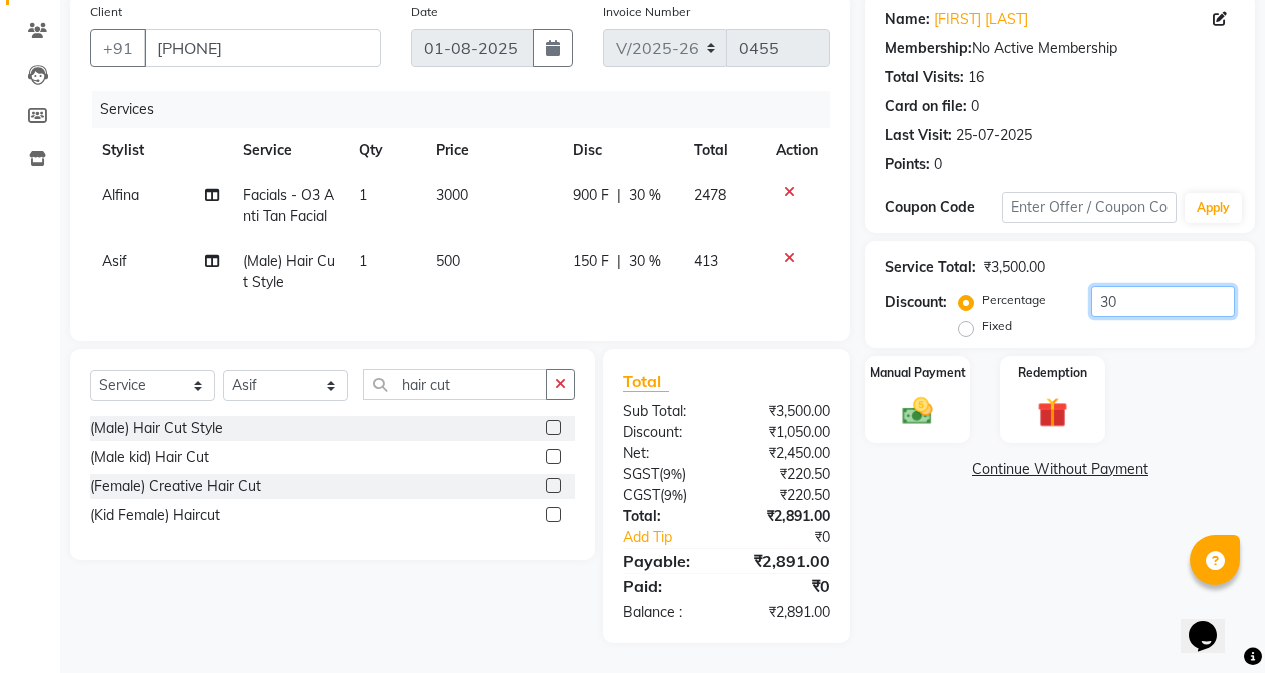 drag, startPoint x: 1130, startPoint y: 281, endPoint x: 994, endPoint y: 313, distance: 139.71399 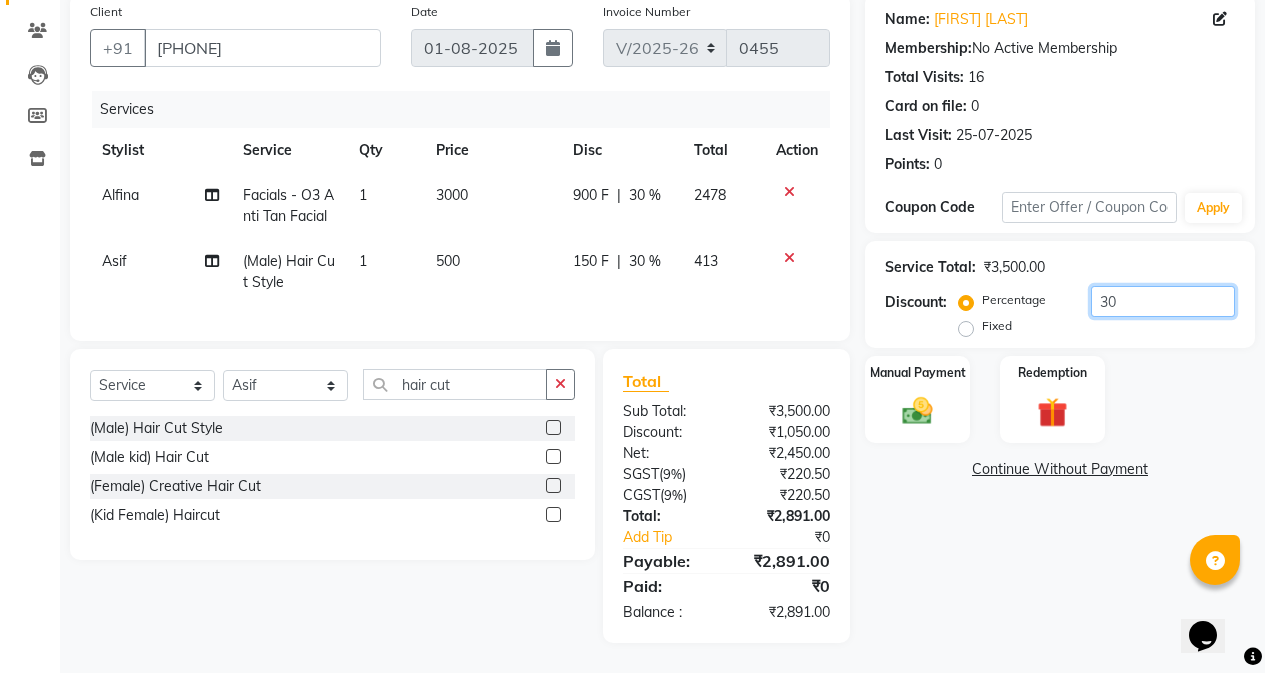 click on "Percentage   Fixed  30" 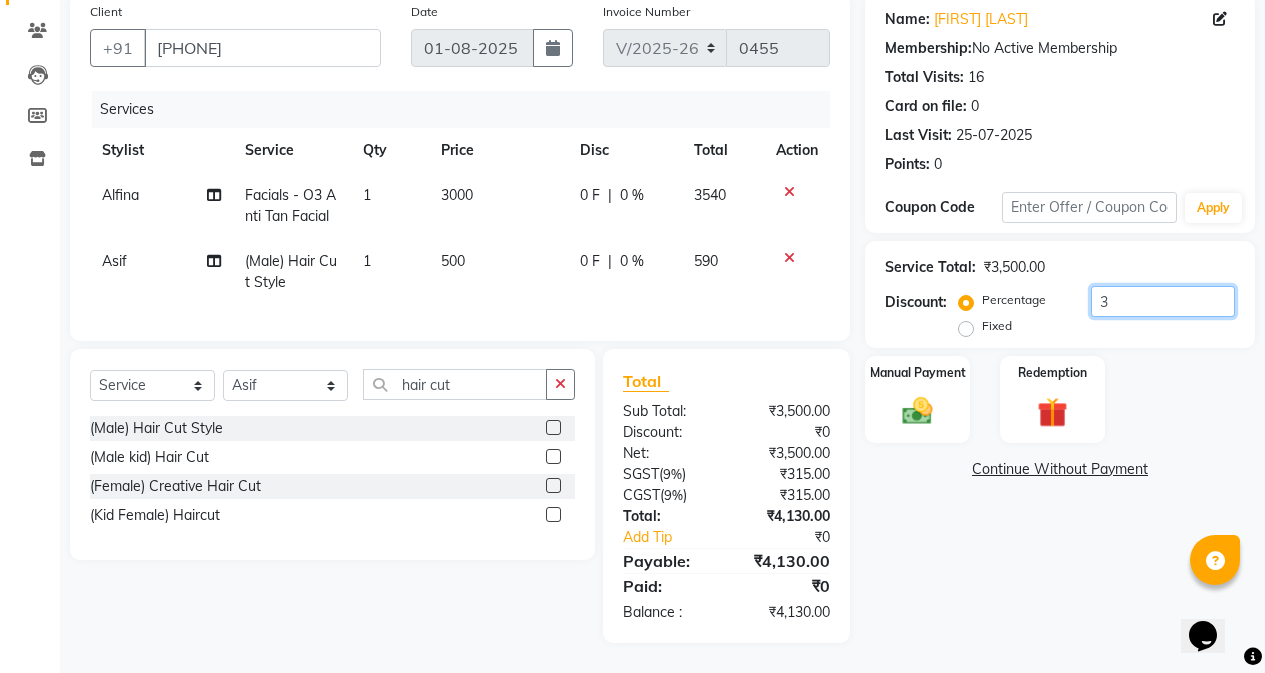 type on "30" 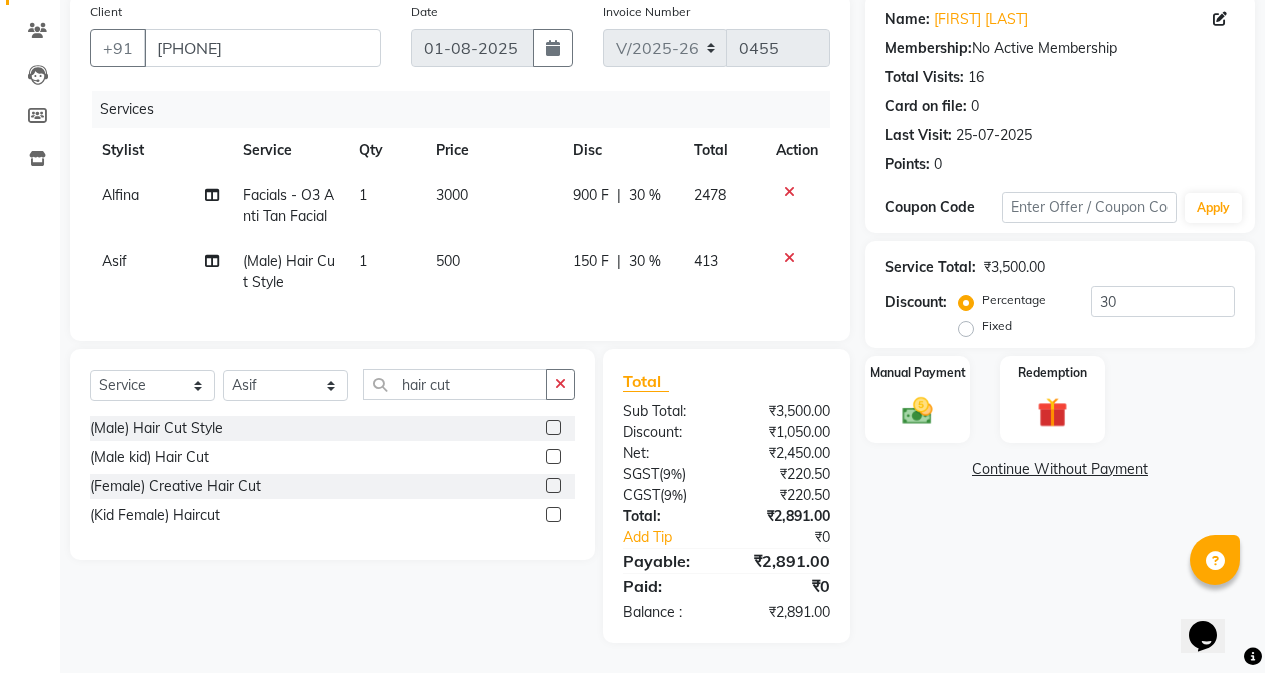 click on "Name: [FIRST] [LAST] Membership:  No Active Membership  Total Visits:  16 Card on file:  0 Last Visit:   25-07-2025 Points:   0  Coupon Code Apply Service Total:  ₹3,500.00  Discount:  Percentage   Fixed  30 Manual Payment Redemption  Continue Without Payment" 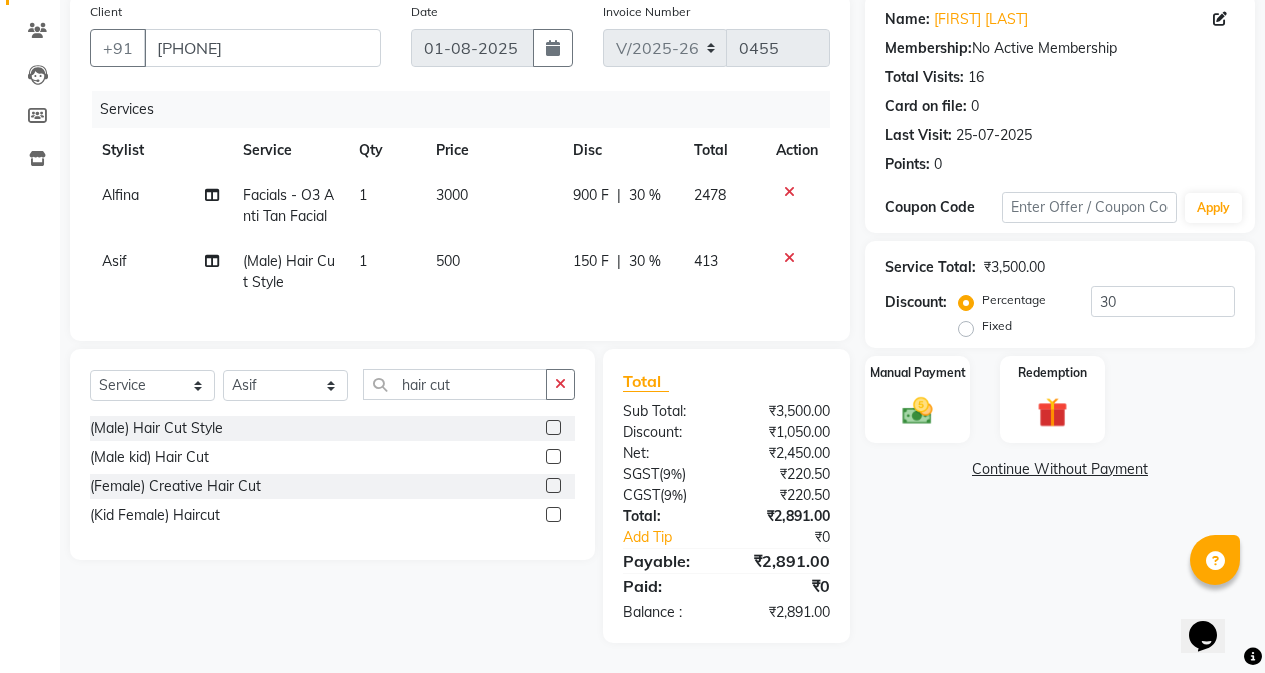 scroll, scrollTop: 0, scrollLeft: 0, axis: both 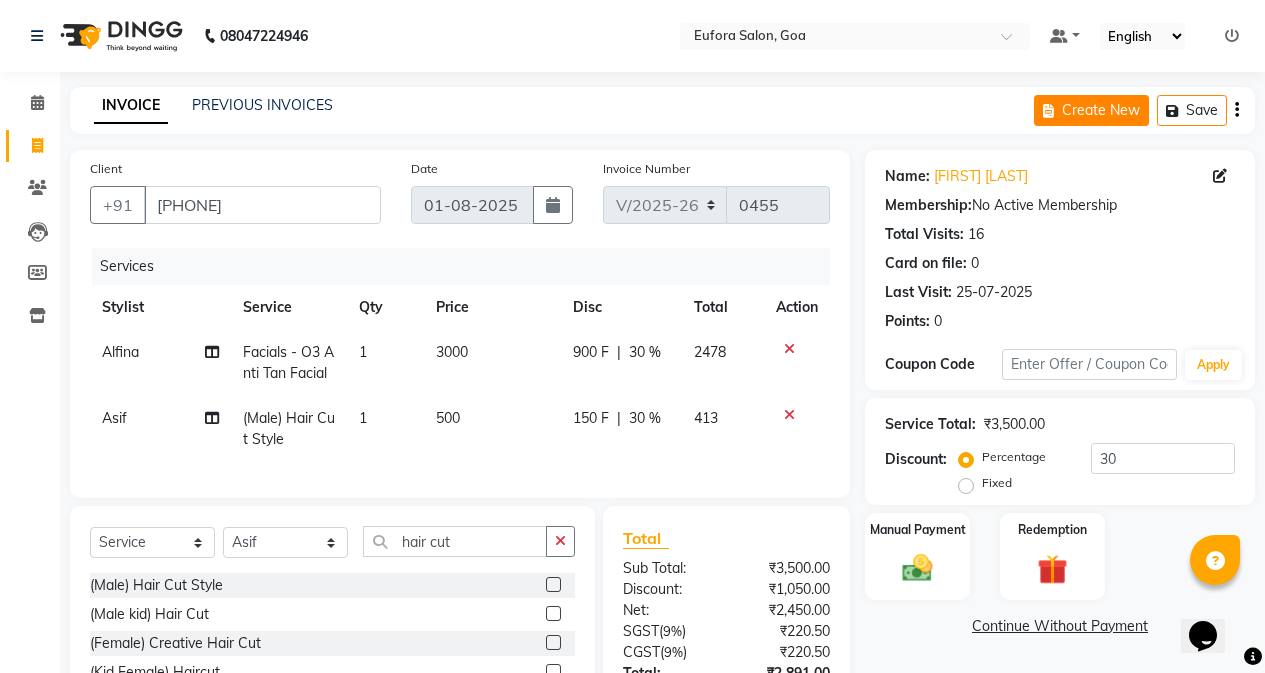 click on "Create New" 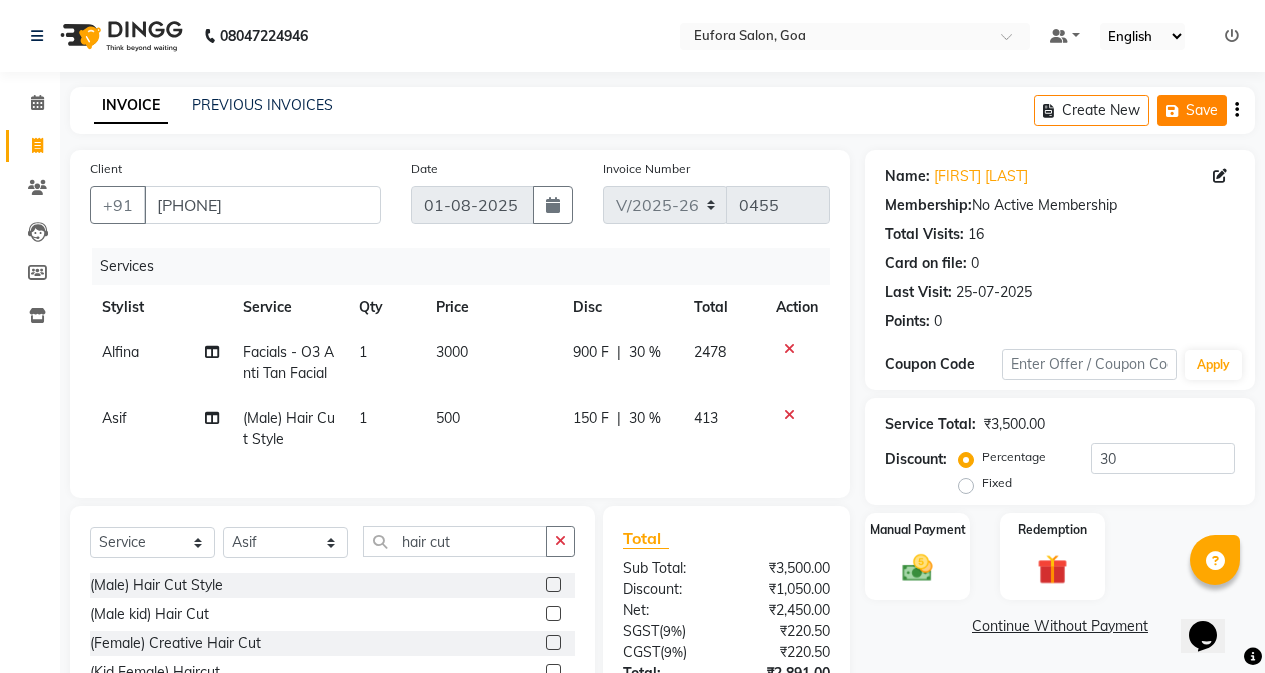 click on "Save" 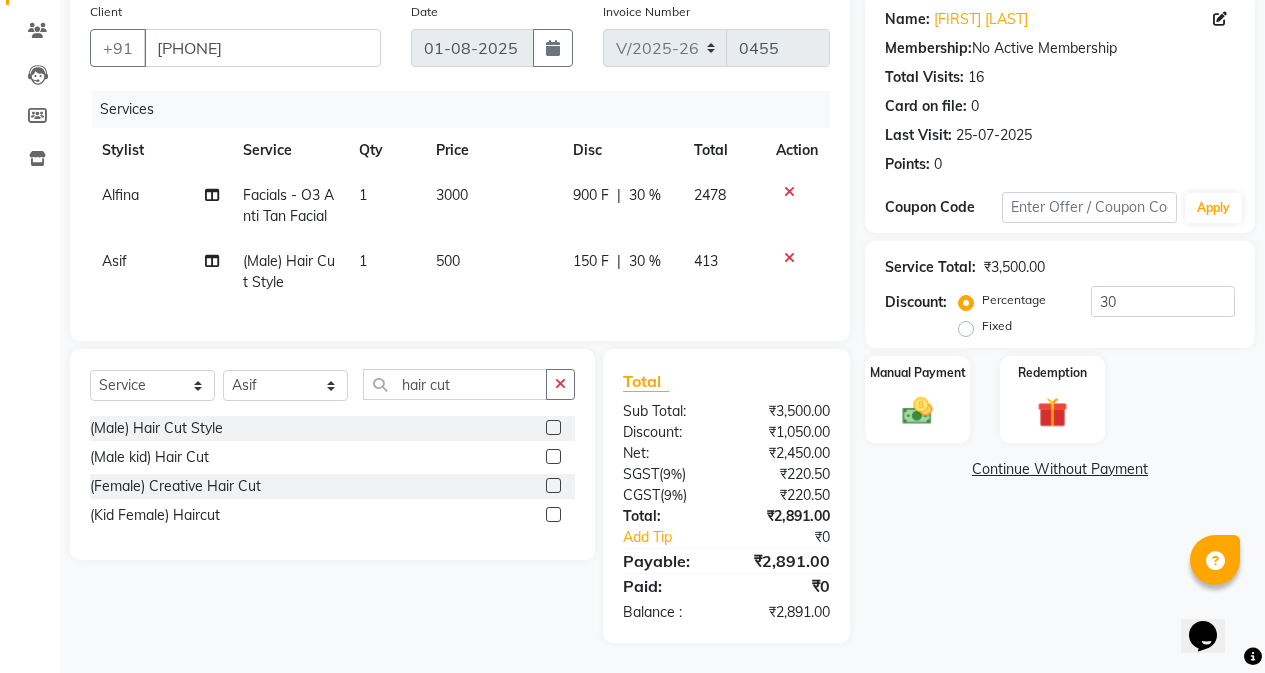 scroll, scrollTop: 0, scrollLeft: 0, axis: both 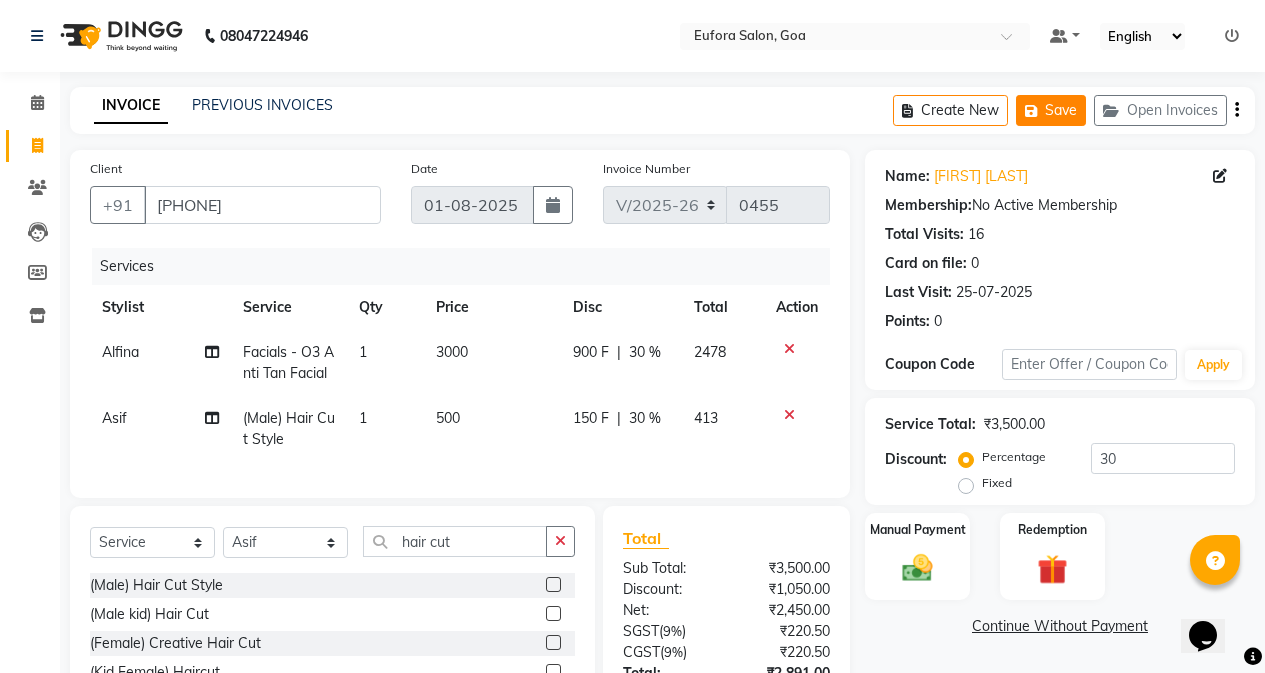 click on "Save" 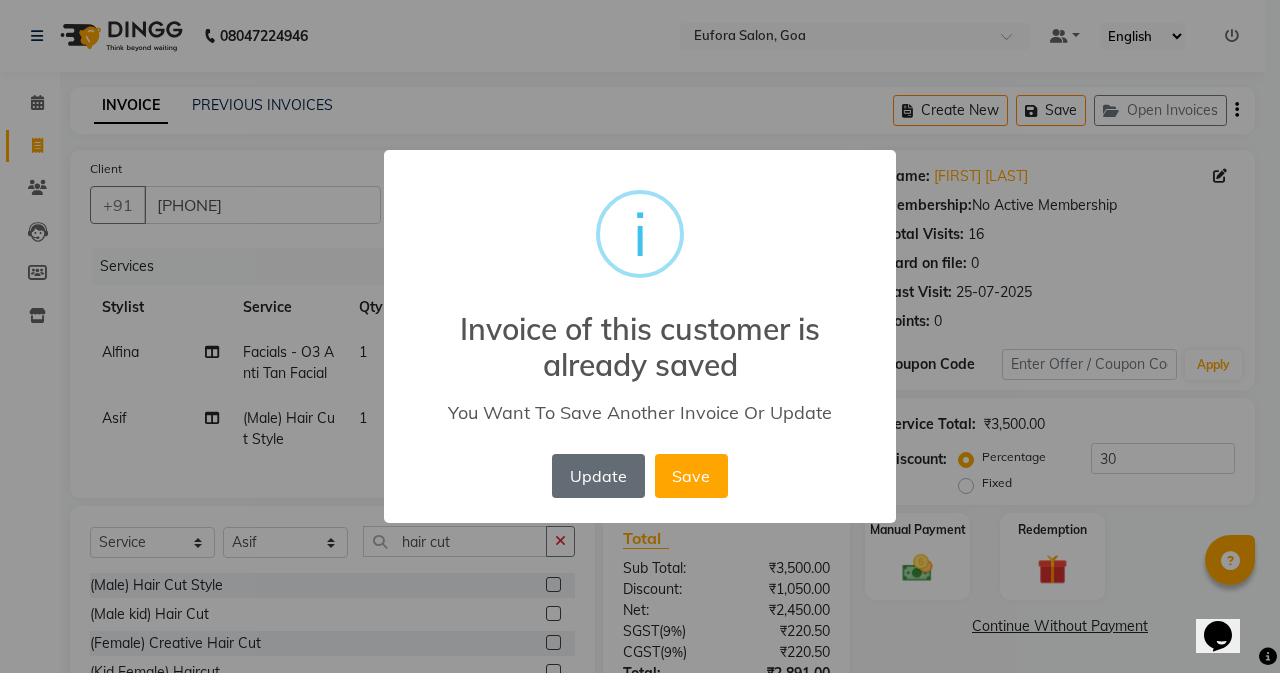 click on "Update" at bounding box center (598, 476) 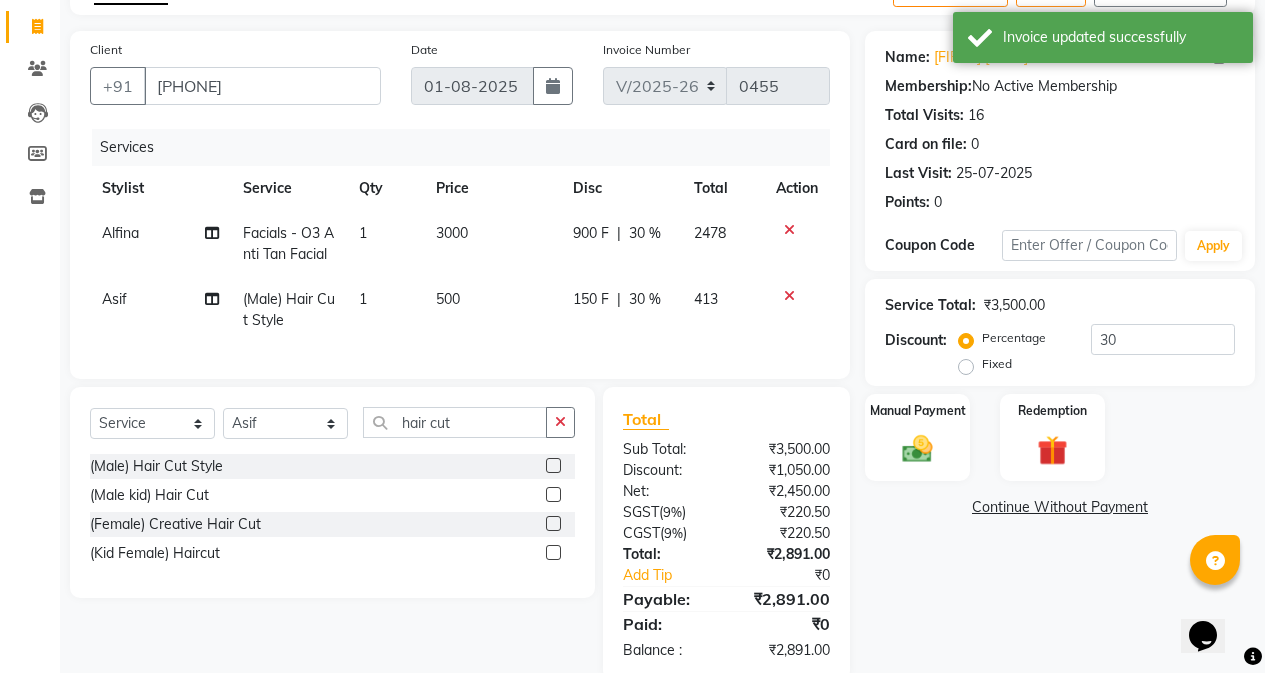 scroll, scrollTop: 172, scrollLeft: 0, axis: vertical 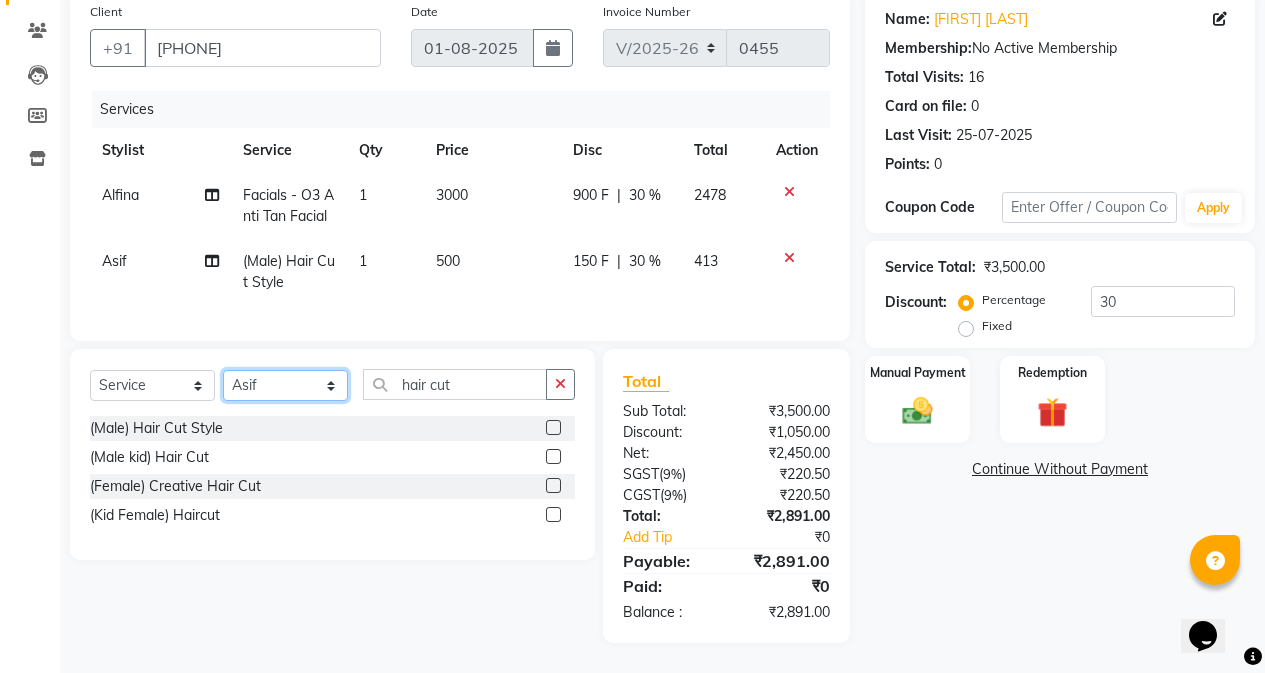 click on "Select Stylist Alfina Asif Christy John Lili [Asin] Roshan shanawaz Taruna" 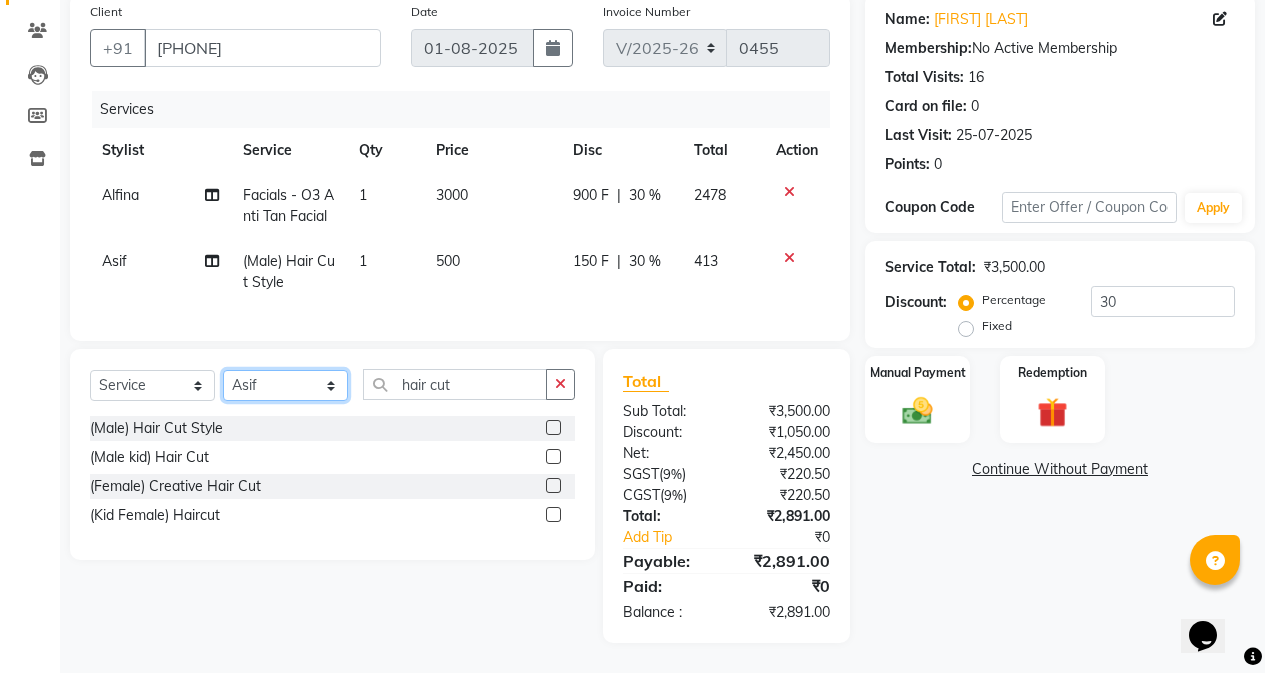 select on "69833" 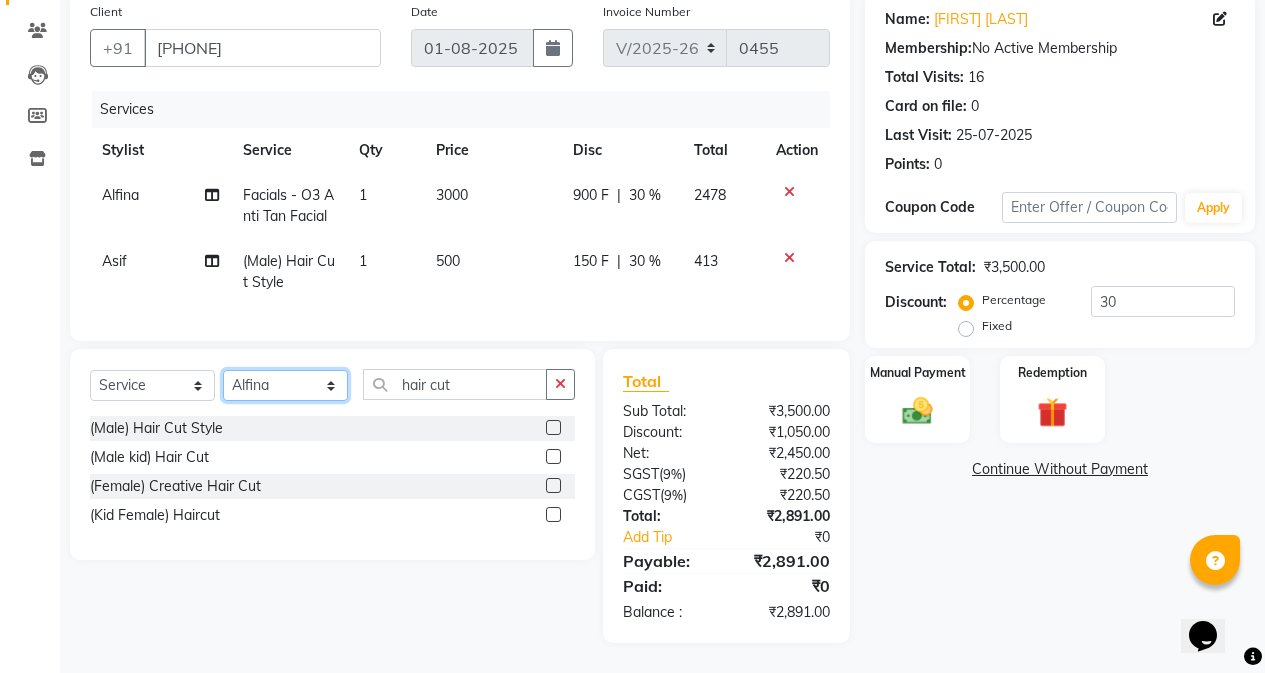 click on "Select Stylist Alfina Asif Christy John Lili [Asin] Roshan shanawaz Taruna" 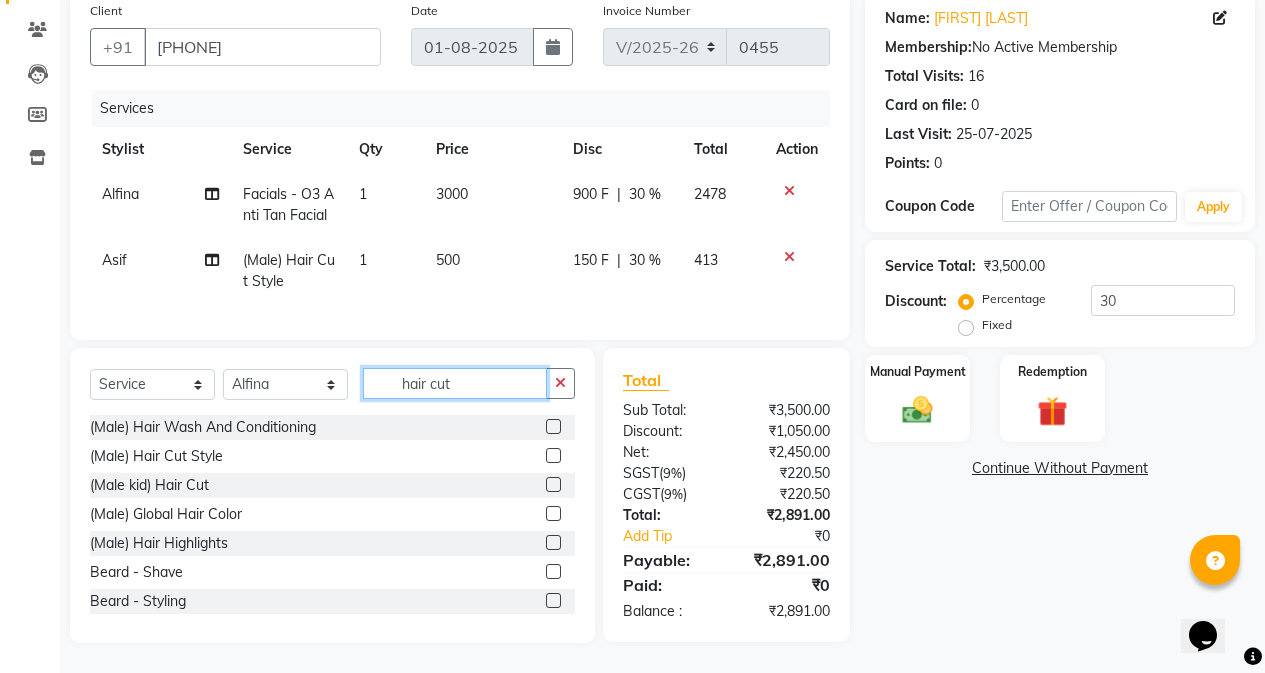 drag, startPoint x: 458, startPoint y: 390, endPoint x: 392, endPoint y: 383, distance: 66.37017 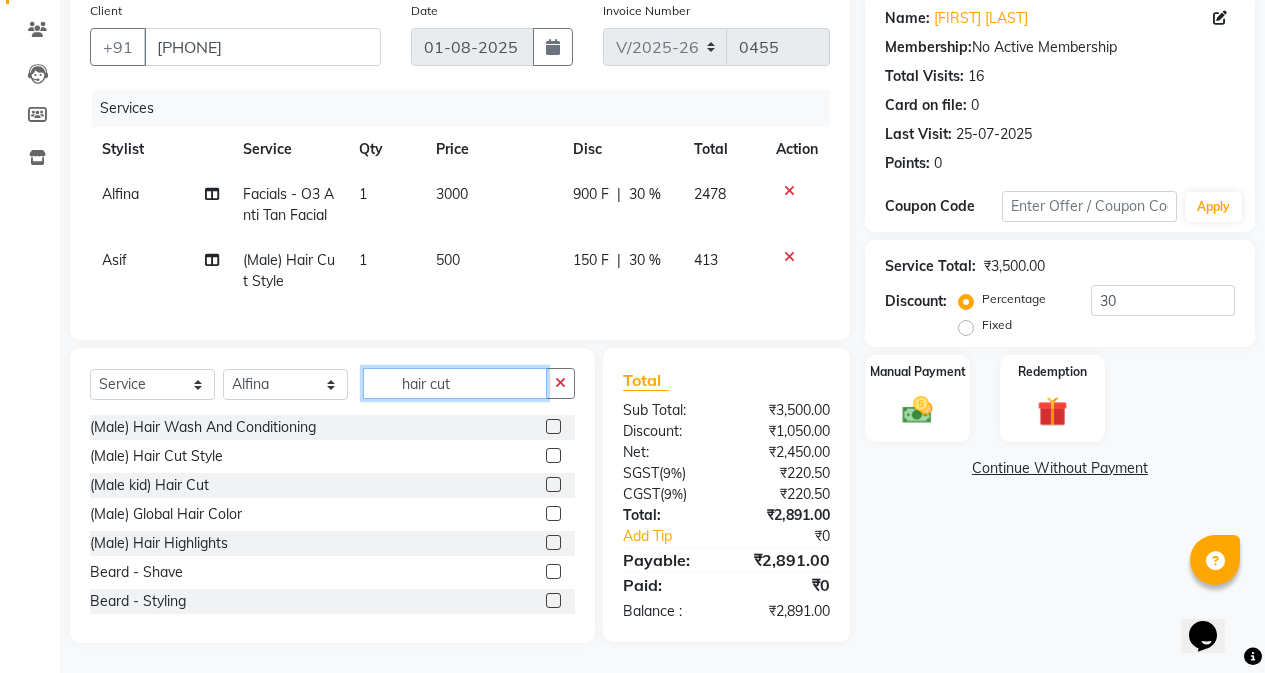 click on "hair cut" 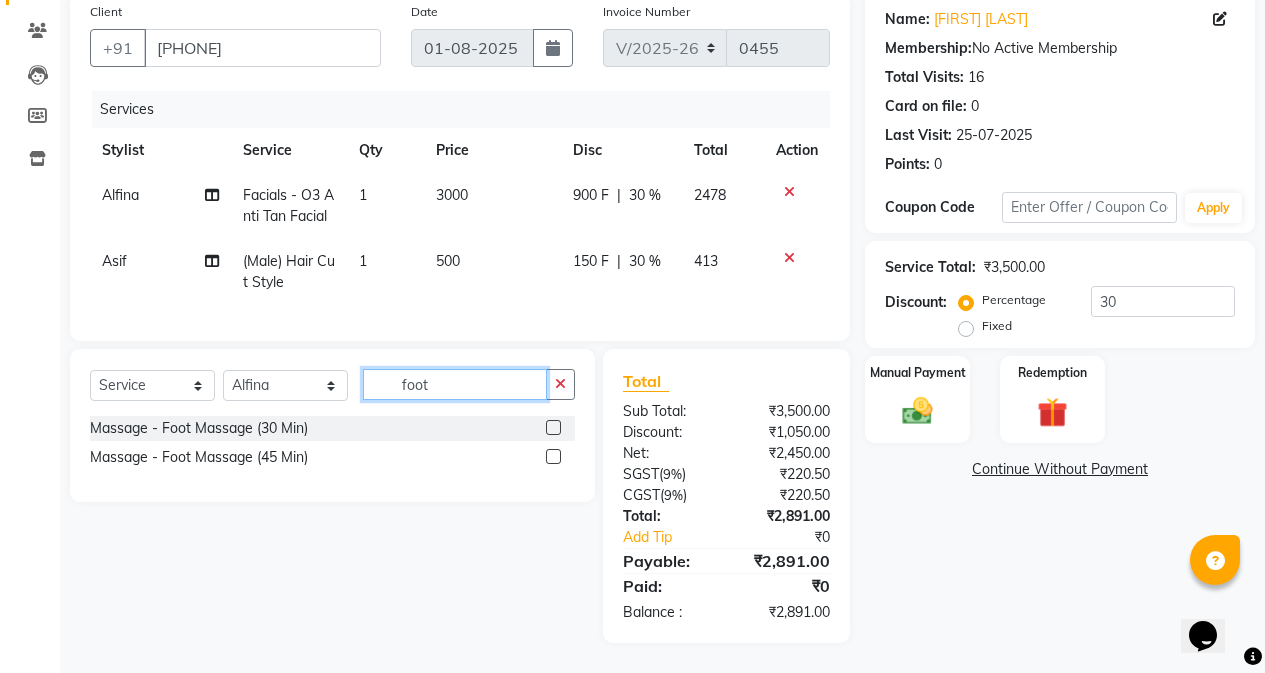type on "foot" 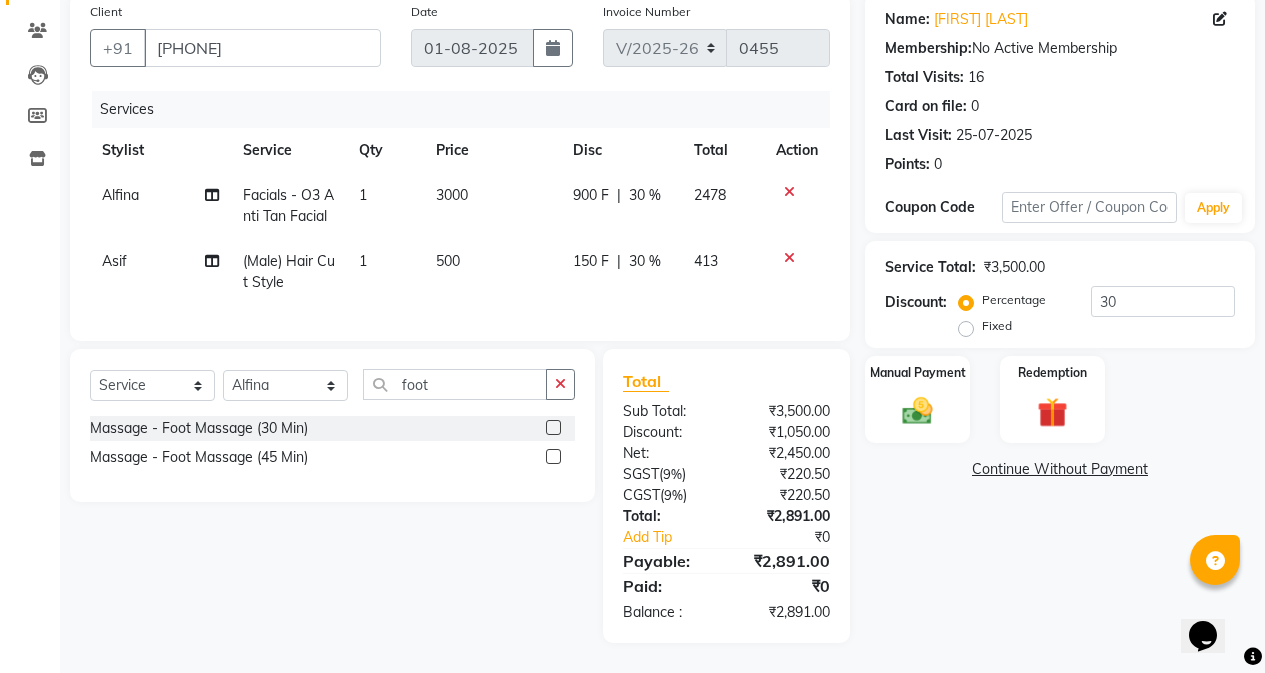 click 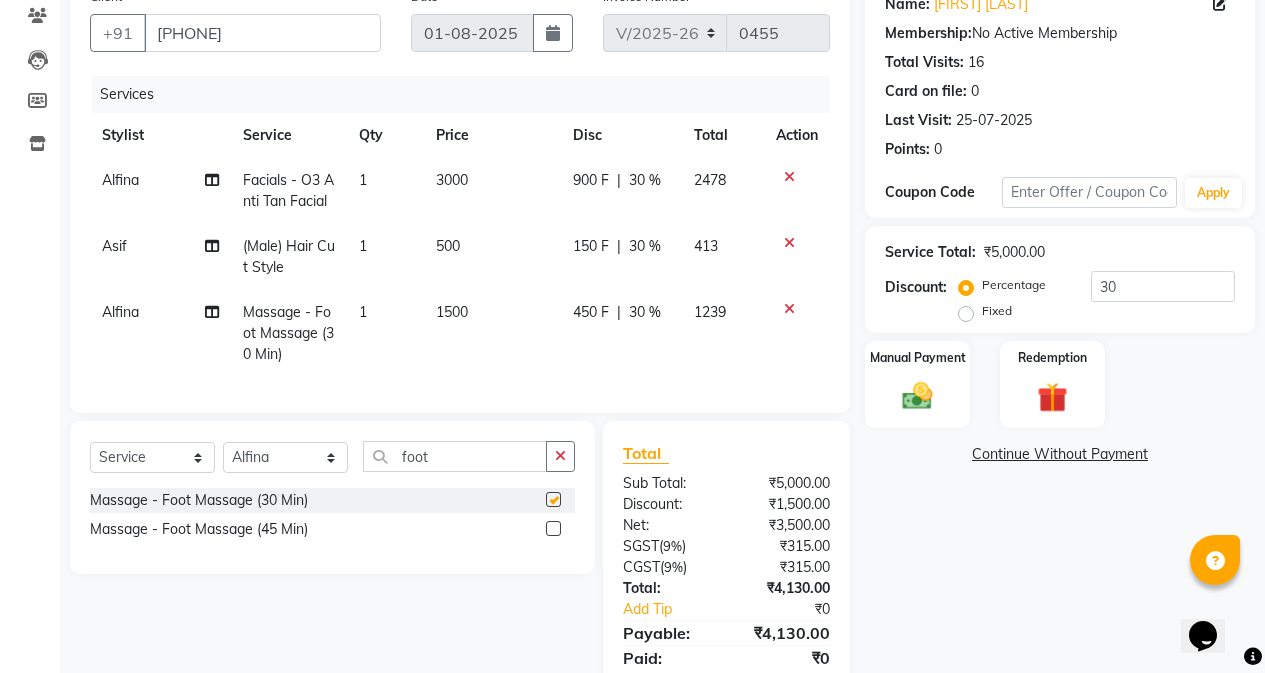 checkbox on "false" 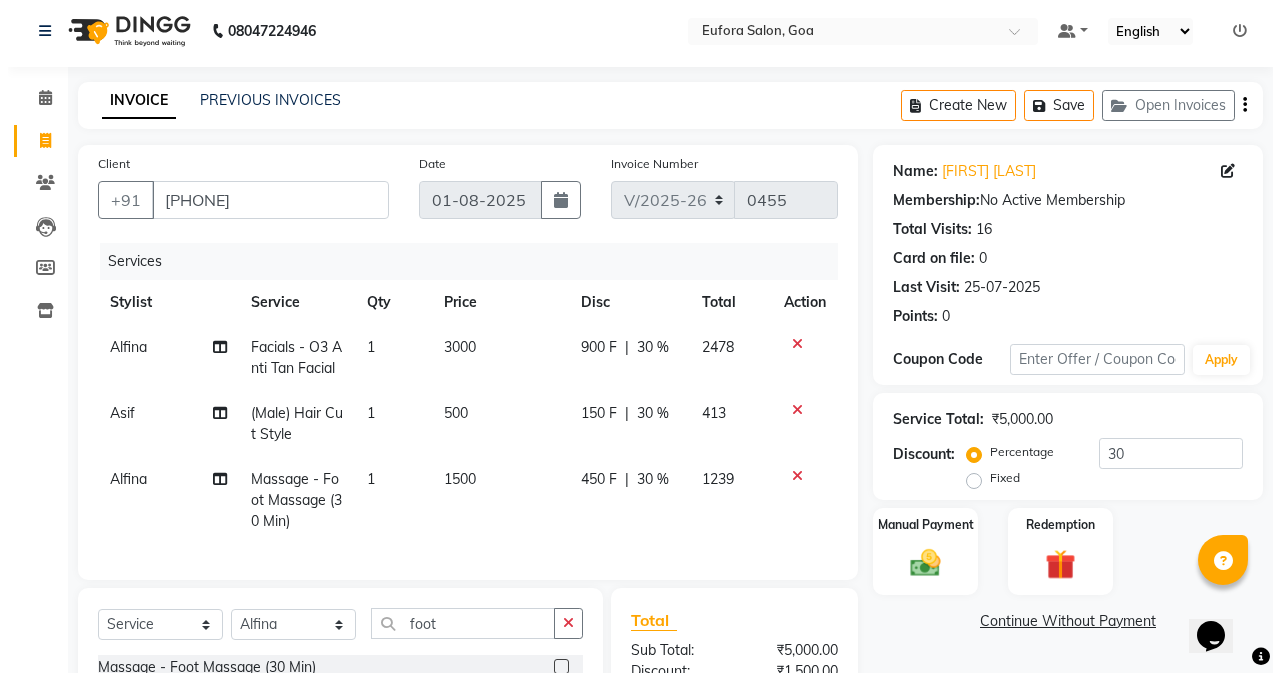scroll, scrollTop: 0, scrollLeft: 0, axis: both 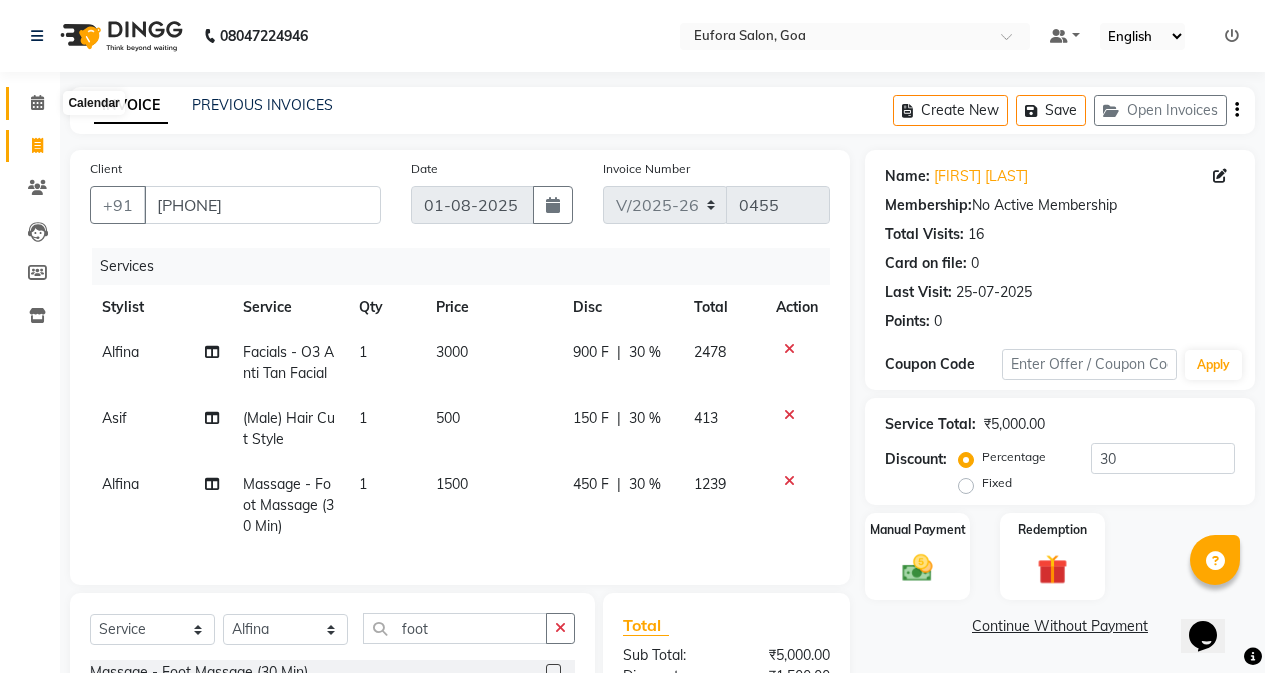 click 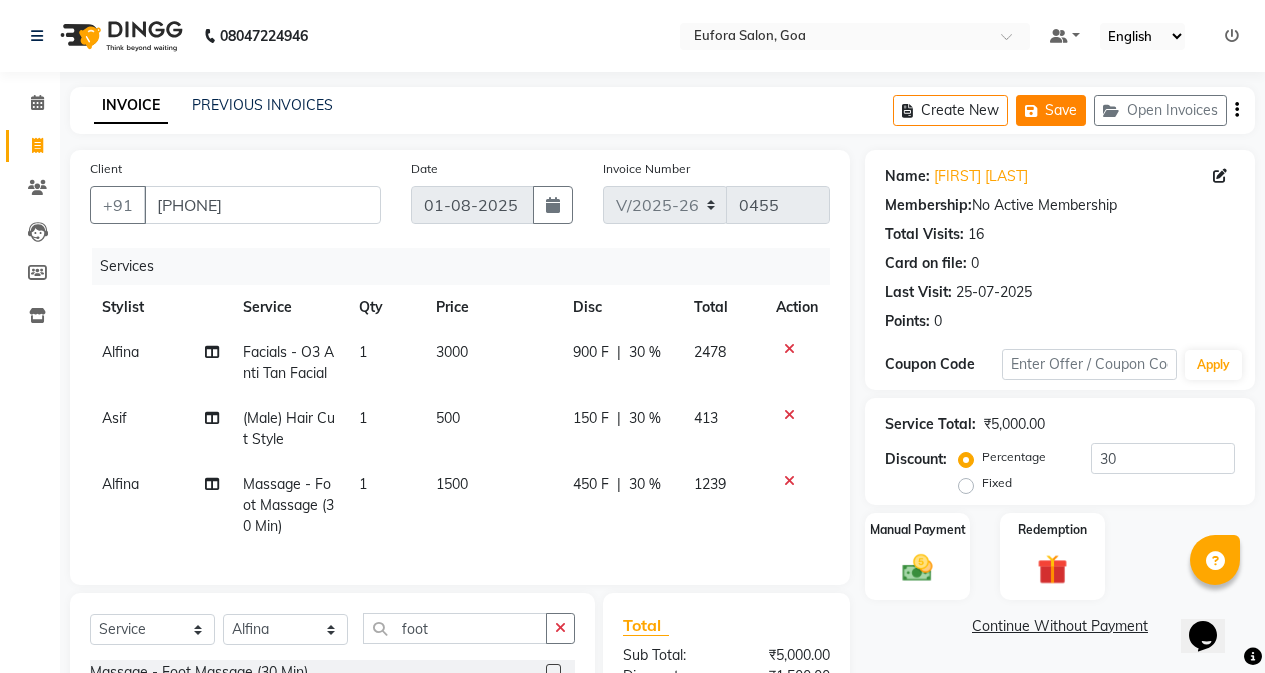 click on "Save" 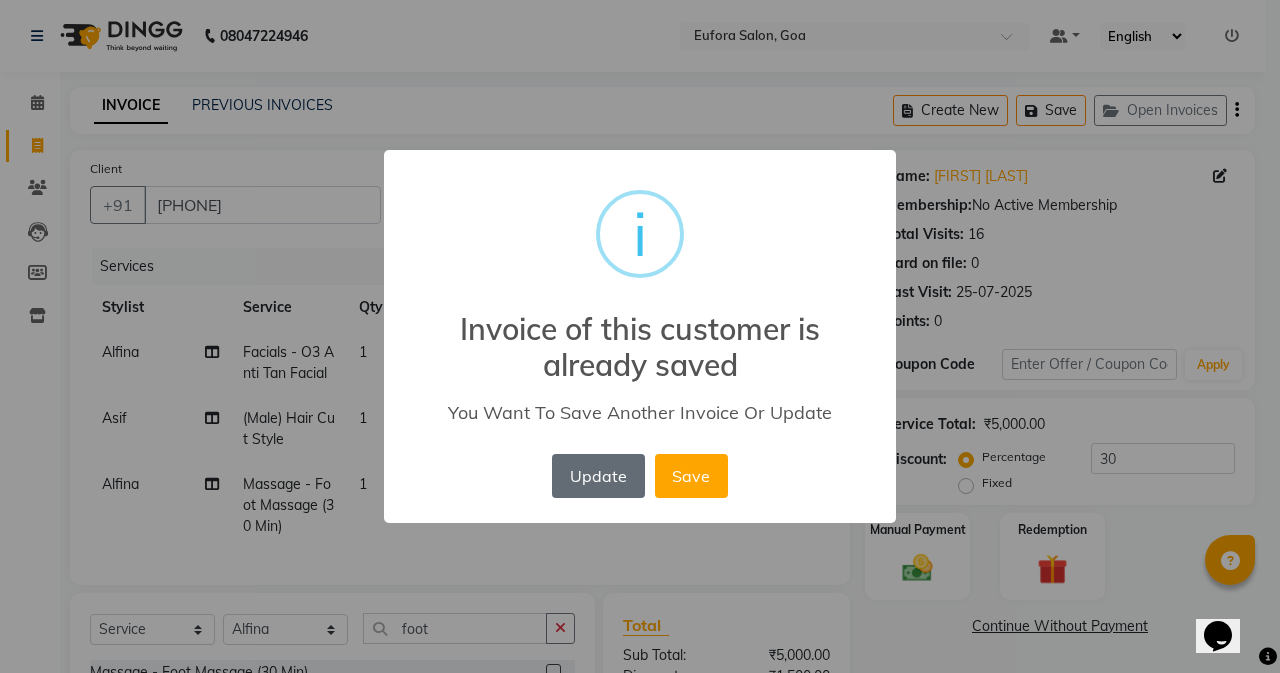 click on "Update" at bounding box center [598, 476] 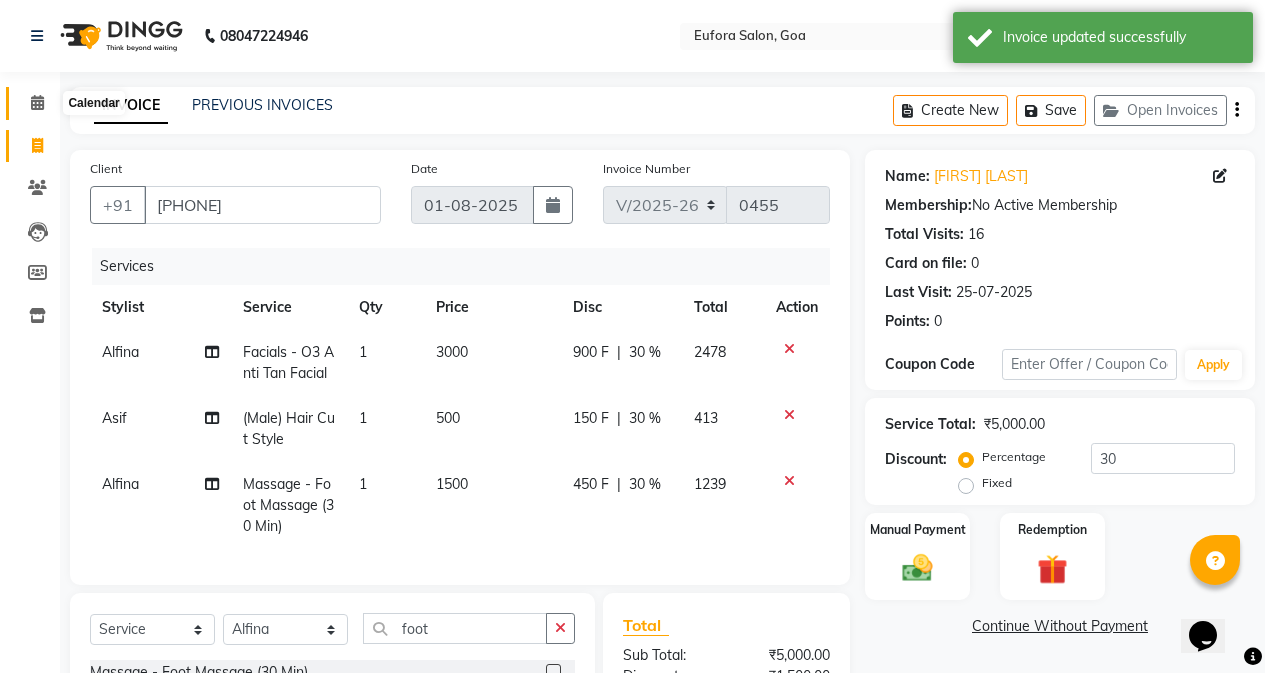 click 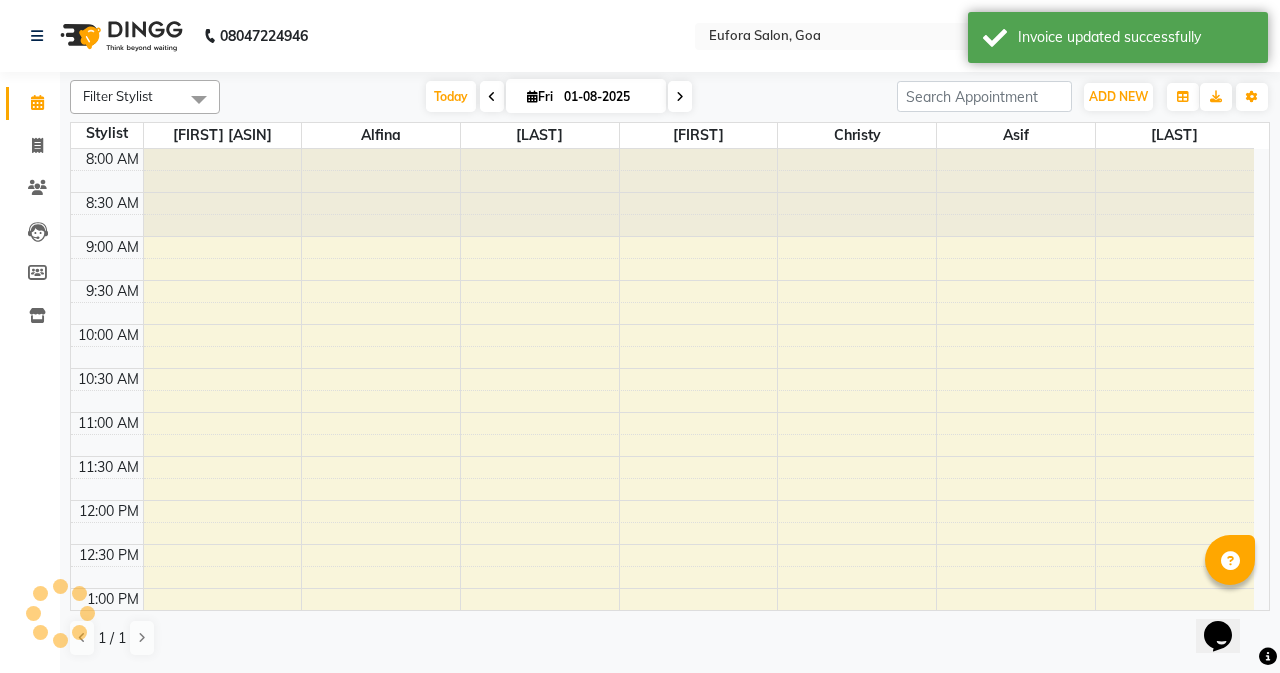 scroll, scrollTop: 0, scrollLeft: 0, axis: both 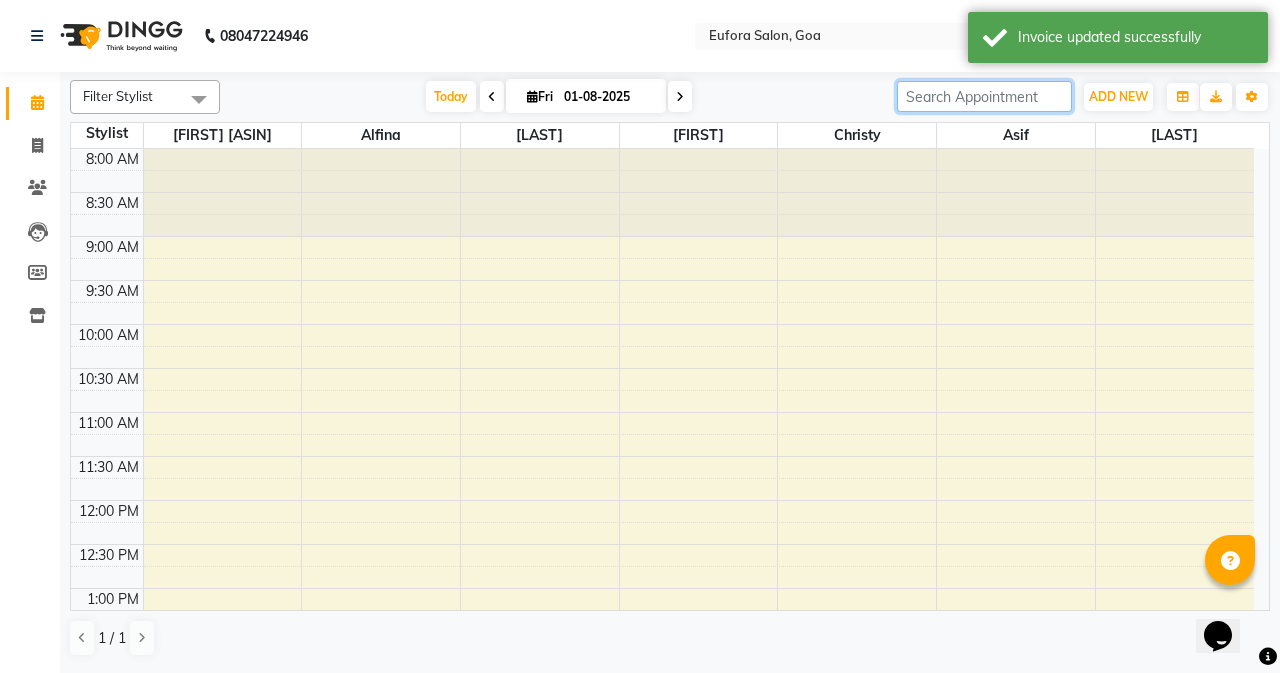 click at bounding box center (984, 96) 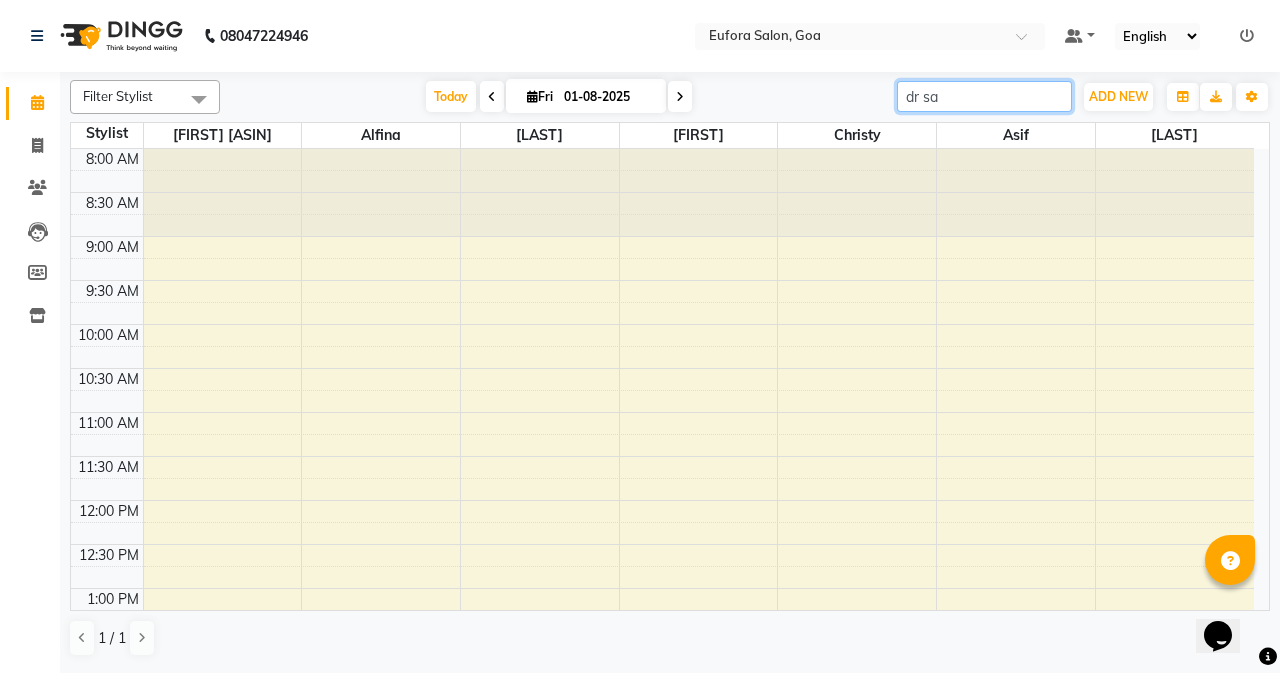 click on "dr sa" at bounding box center (984, 96) 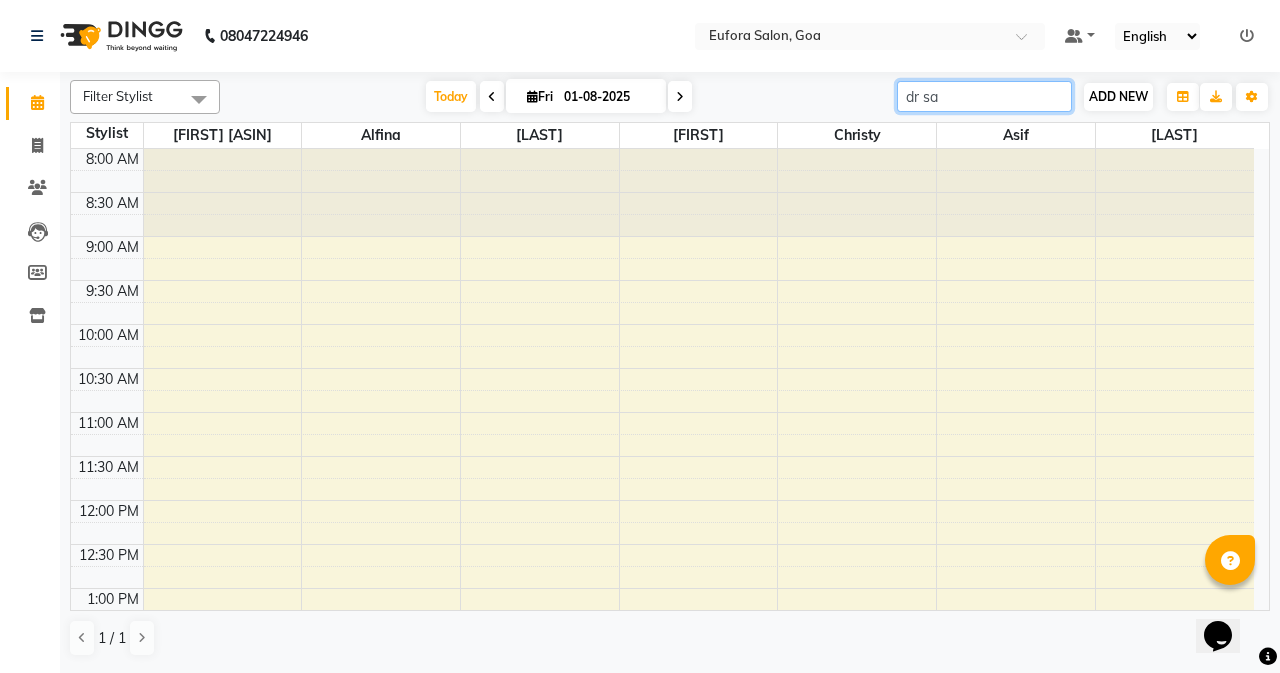 type on "dr sa" 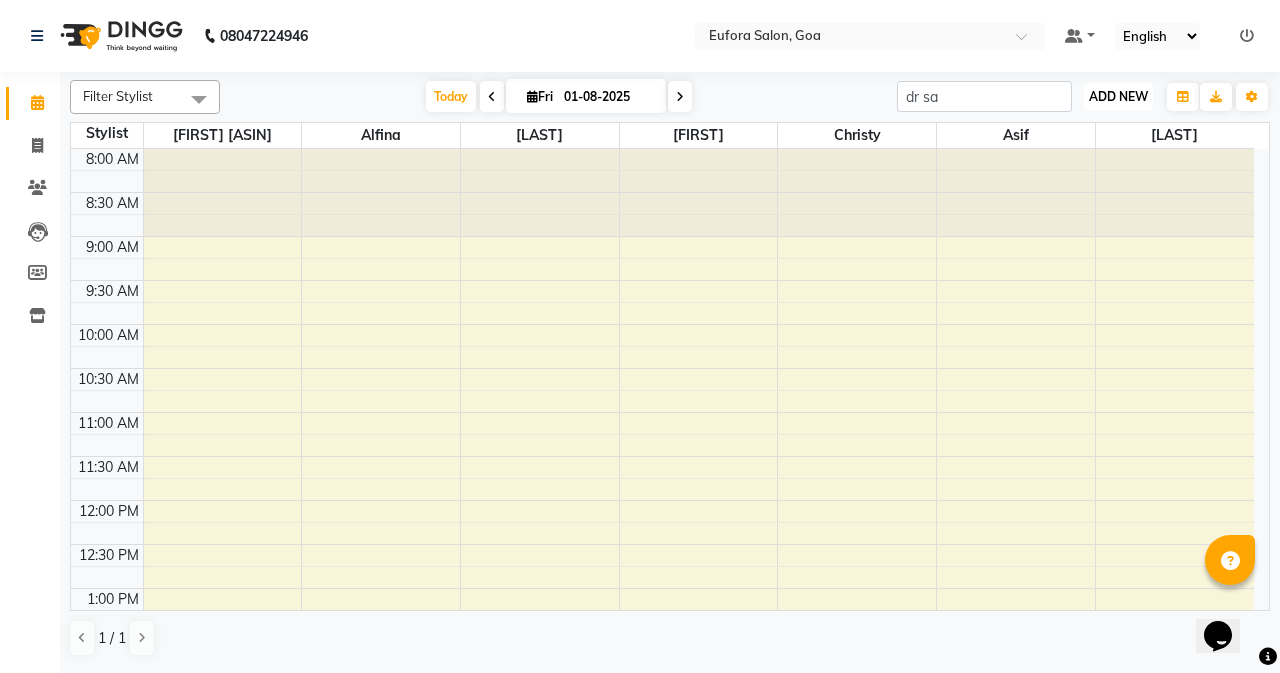 click on "ADD NEW Toggle Dropdown" at bounding box center (1118, 97) 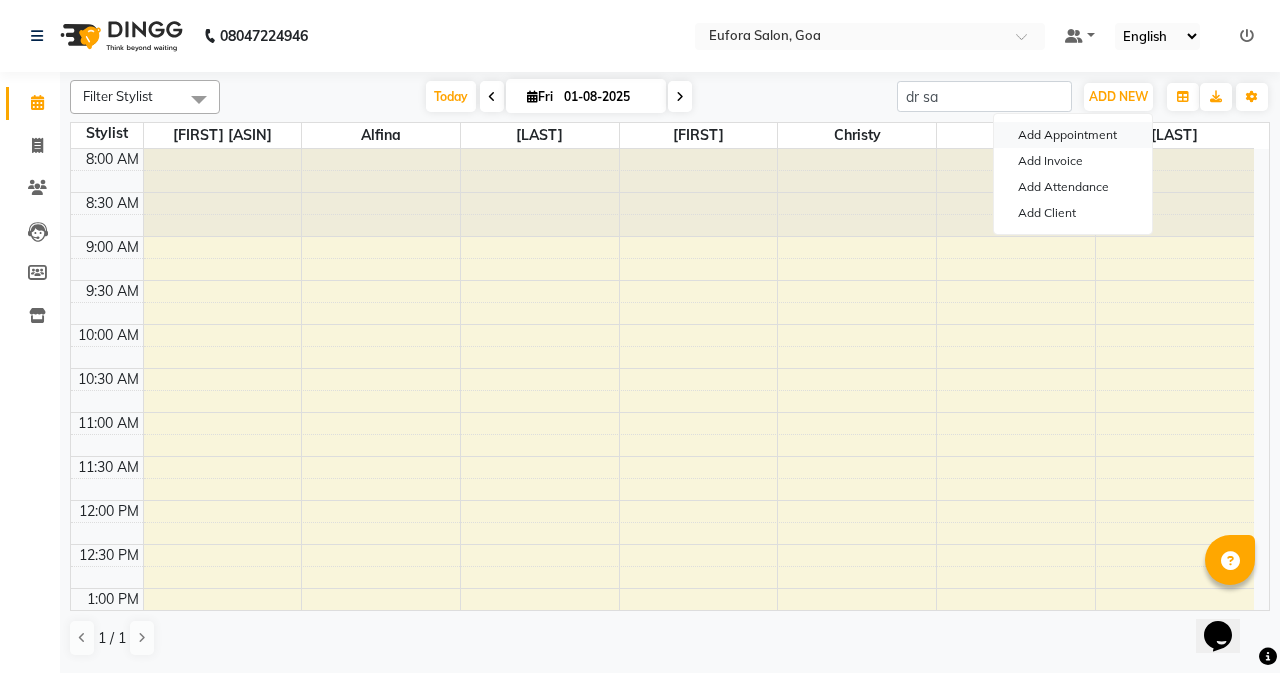 click on "Add Appointment" at bounding box center (1073, 135) 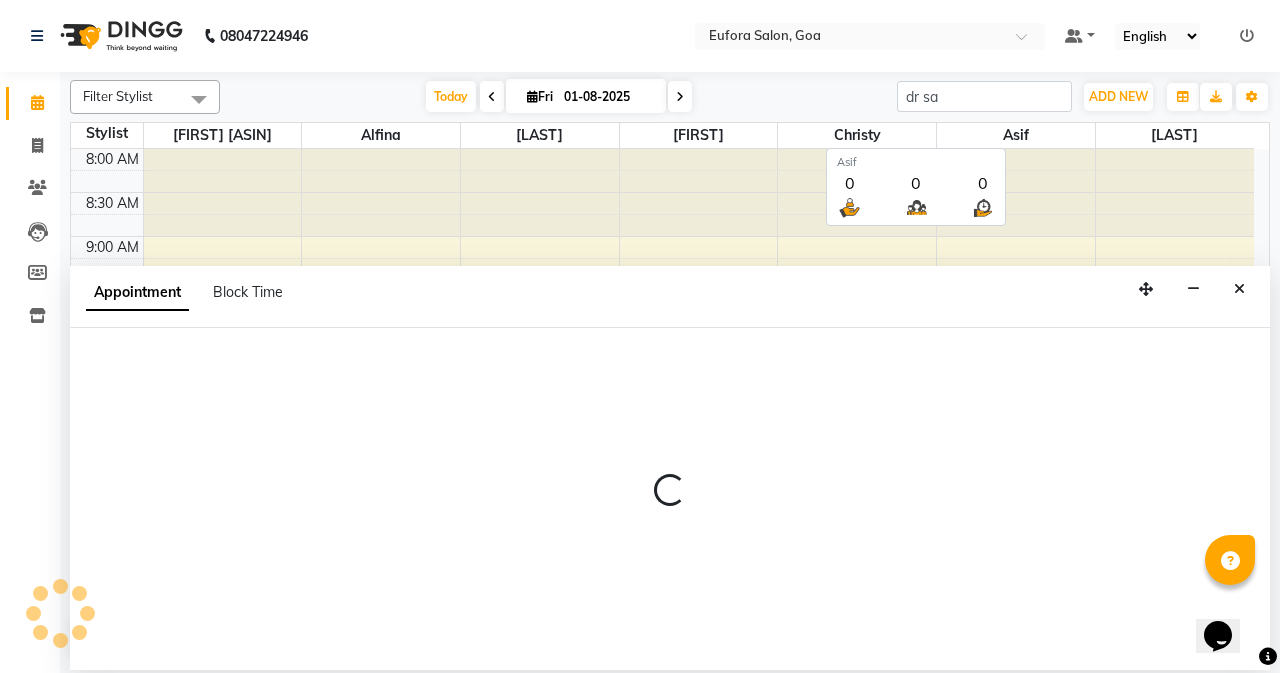 select on "540" 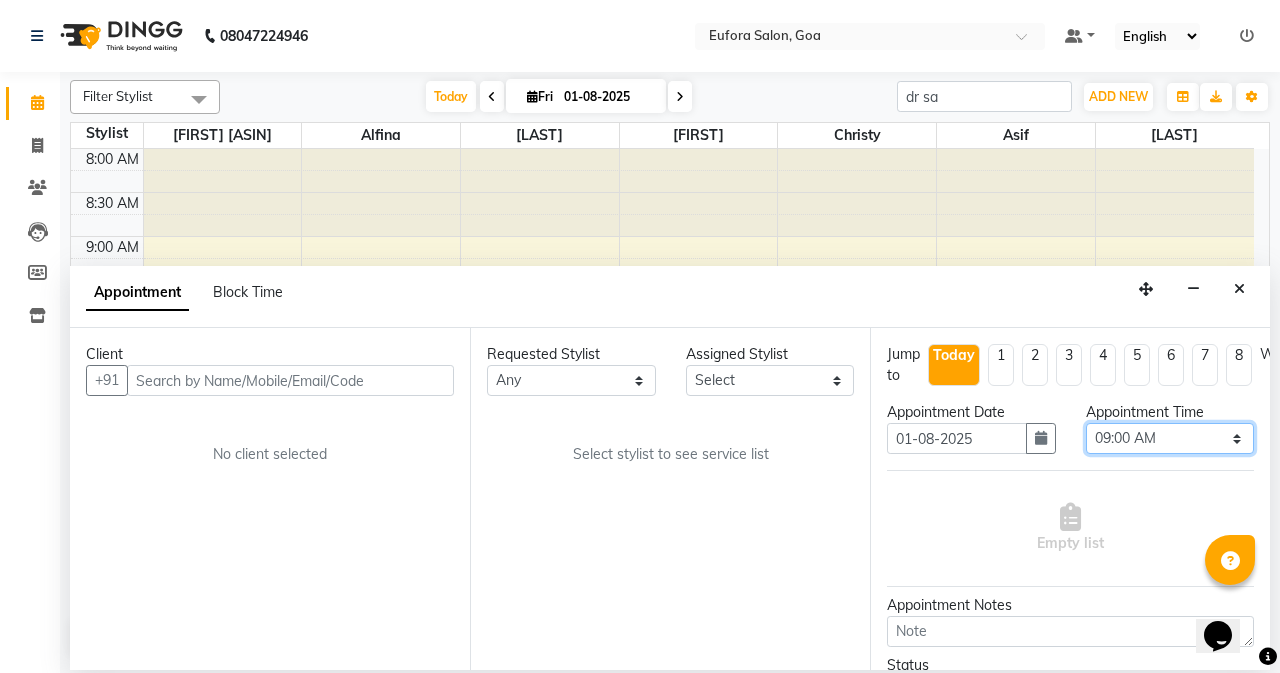 click on "Select 09:00 AM 09:15 AM 09:30 AM 09:45 AM 10:00 AM 10:15 AM 10:30 AM 10:45 AM 11:00 AM 11:15 AM 11:30 AM 11:45 AM 12:00 PM 12:15 PM 12:30 PM 12:45 PM 01:00 PM 01:15 PM 01:30 PM 01:45 PM 02:00 PM 02:15 PM 02:30 PM 02:45 PM 03:00 PM 03:15 PM 03:30 PM 03:45 PM 04:00 PM 04:15 PM 04:30 PM 04:45 PM 05:00 PM 05:15 PM 05:30 PM 05:45 PM 06:00 PM 06:15 PM 06:30 PM 06:45 PM 07:00 PM 07:15 PM 07:30 PM 07:45 PM 08:00 PM" at bounding box center (1170, 438) 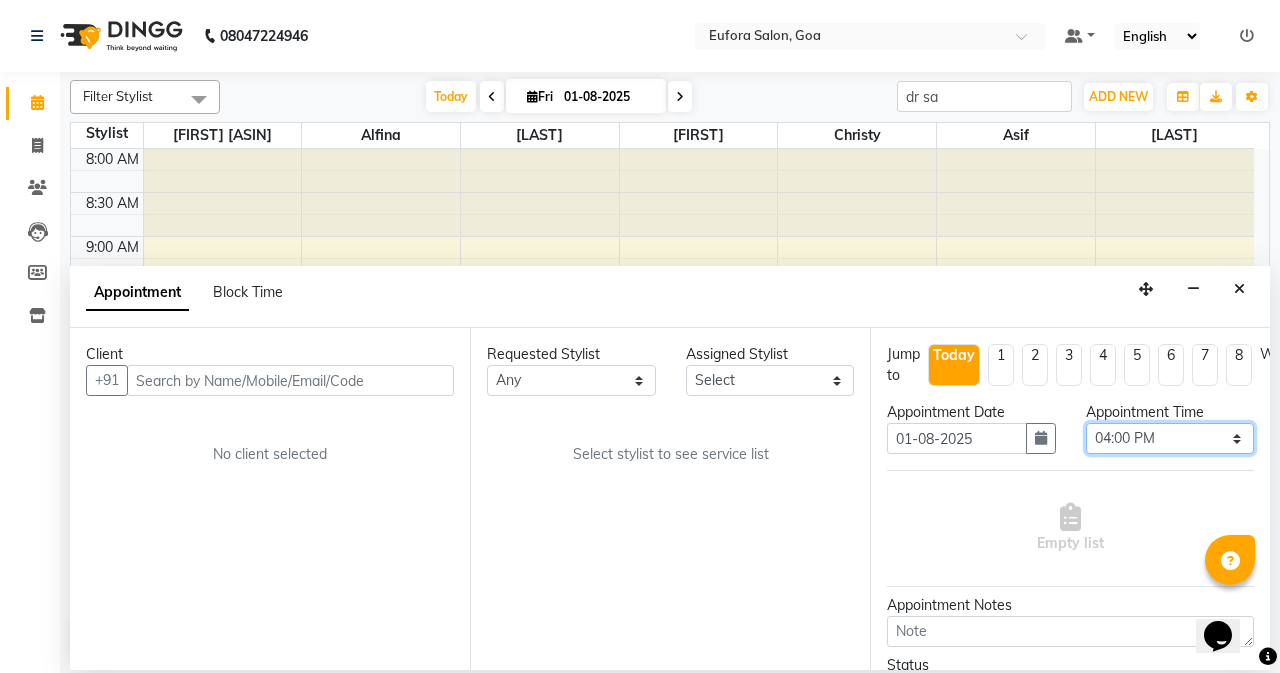 click on "Select 09:00 AM 09:15 AM 09:30 AM 09:45 AM 10:00 AM 10:15 AM 10:30 AM 10:45 AM 11:00 AM 11:15 AM 11:30 AM 11:45 AM 12:00 PM 12:15 PM 12:30 PM 12:45 PM 01:00 PM 01:15 PM 01:30 PM 01:45 PM 02:00 PM 02:15 PM 02:30 PM 02:45 PM 03:00 PM 03:15 PM 03:30 PM 03:45 PM 04:00 PM 04:15 PM 04:30 PM 04:45 PM 05:00 PM 05:15 PM 05:30 PM 05:45 PM 06:00 PM 06:15 PM 06:30 PM 06:45 PM 07:00 PM 07:15 PM 07:30 PM 07:45 PM 08:00 PM" at bounding box center (1170, 438) 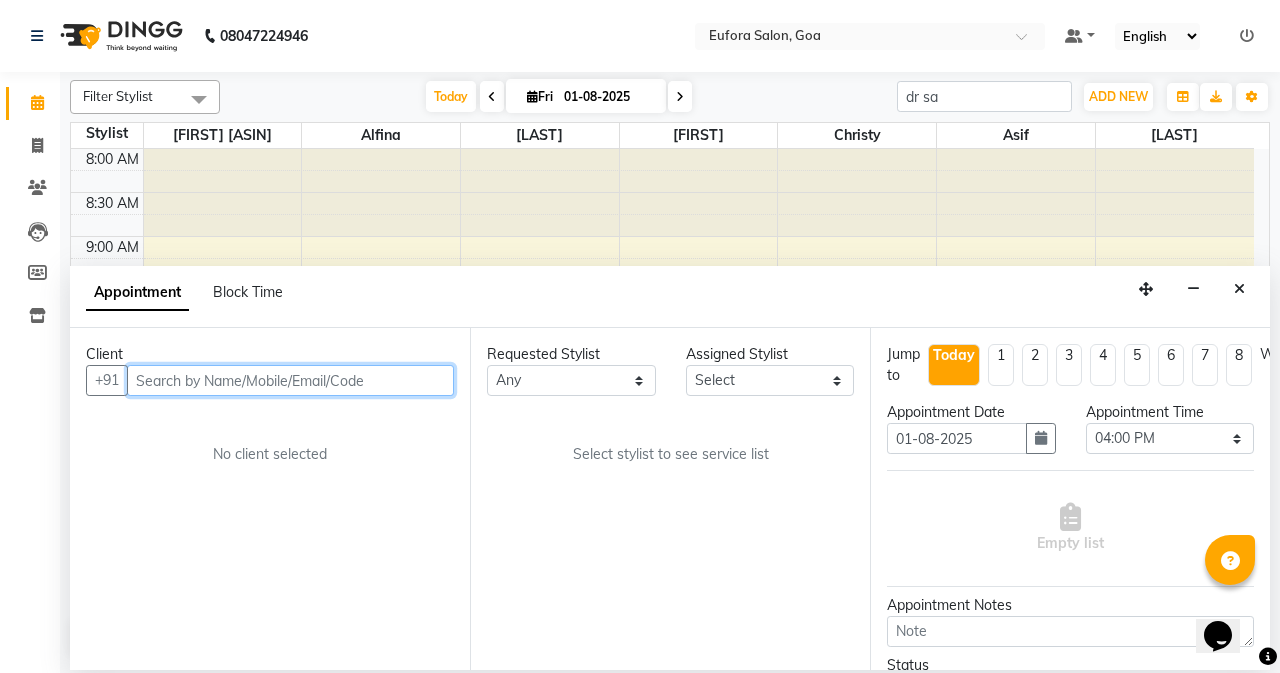 click at bounding box center (290, 380) 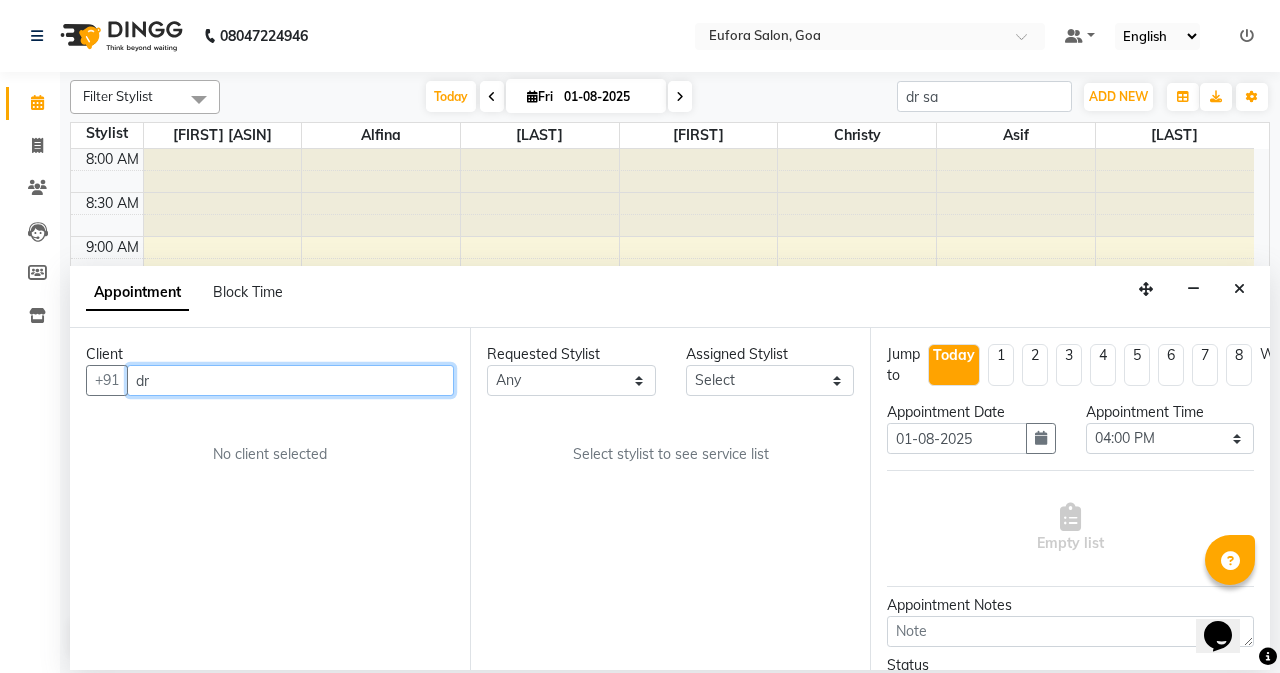 type on "d" 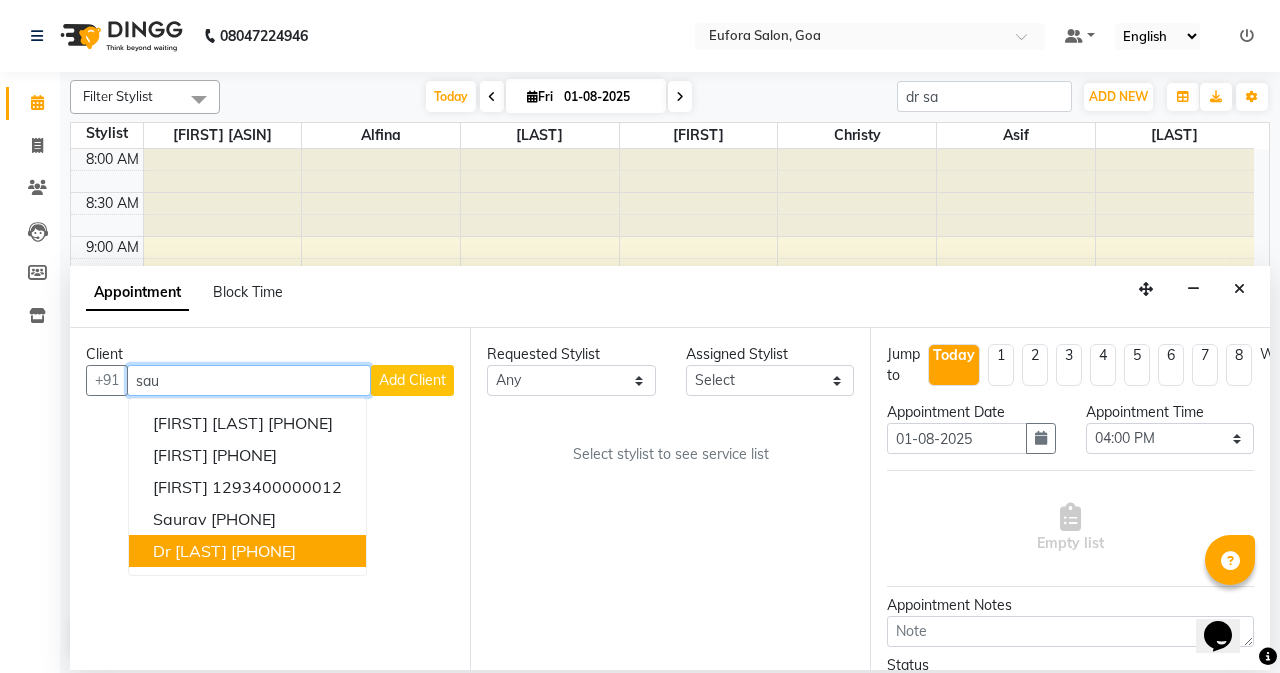 click on "dr [LAST]" at bounding box center [190, 551] 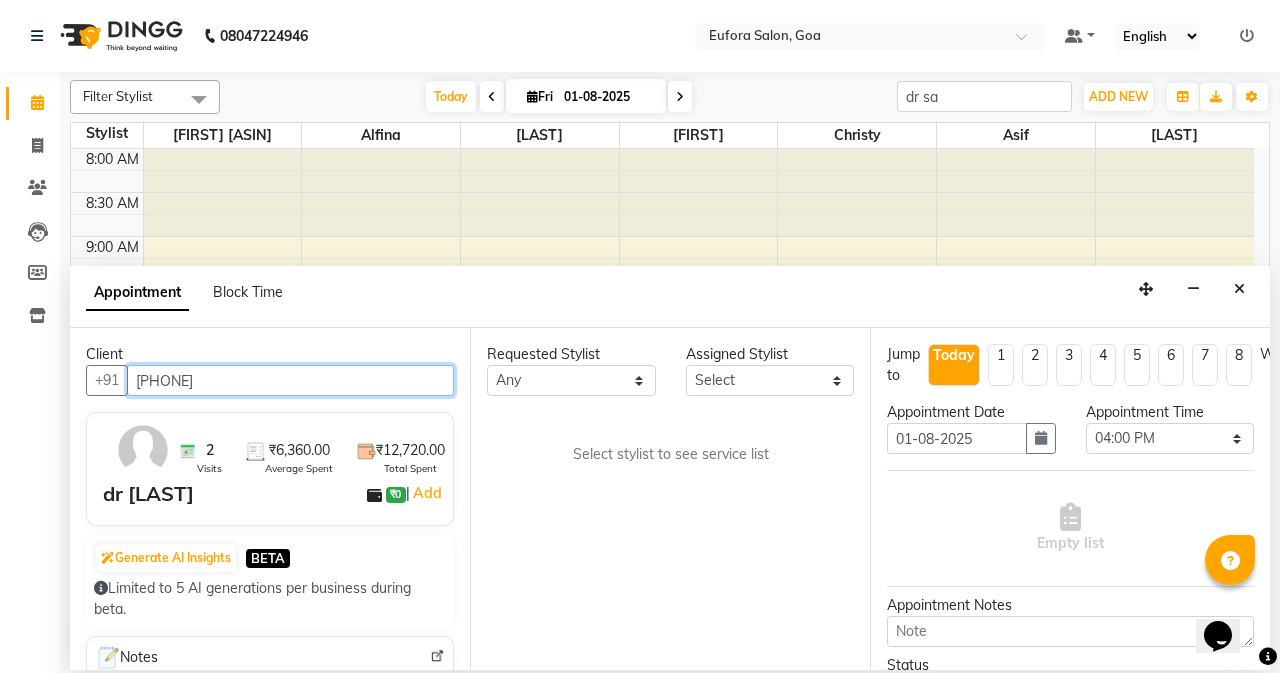 type on "[PHONE]" 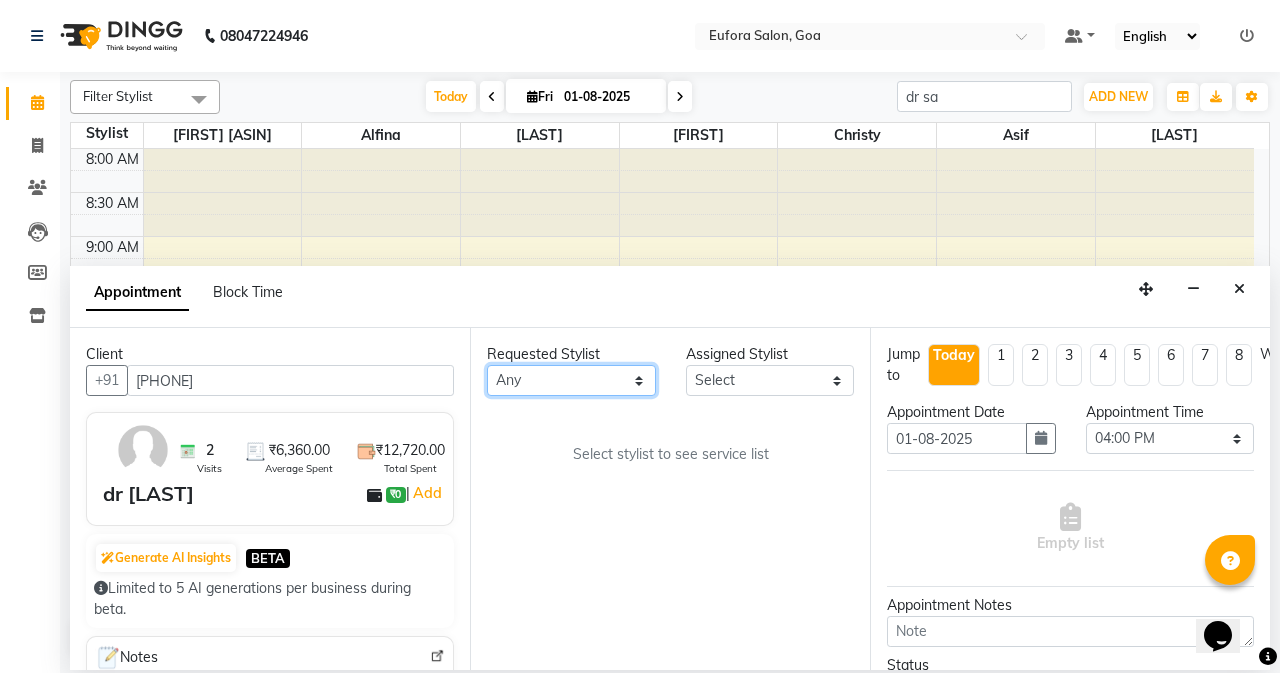 click on "Any Alfina Asif Christy John Lili [Asin] Roshan shanawaz Taruna" at bounding box center (571, 380) 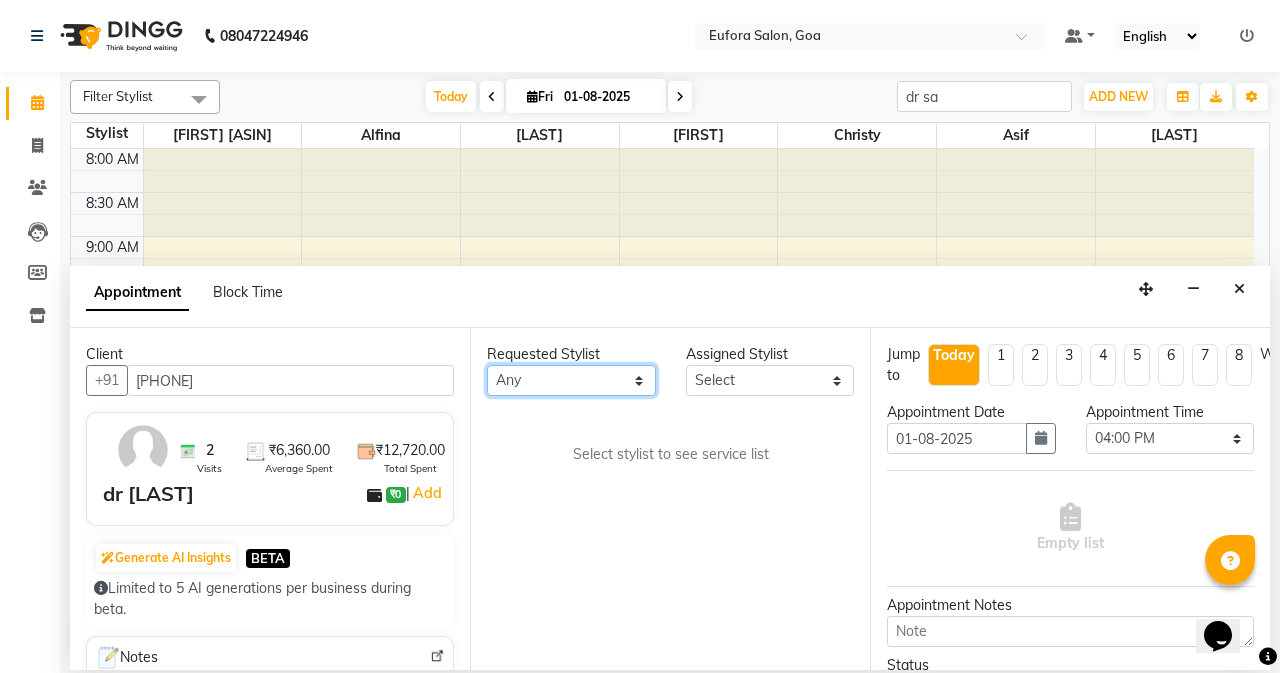 select on "84471" 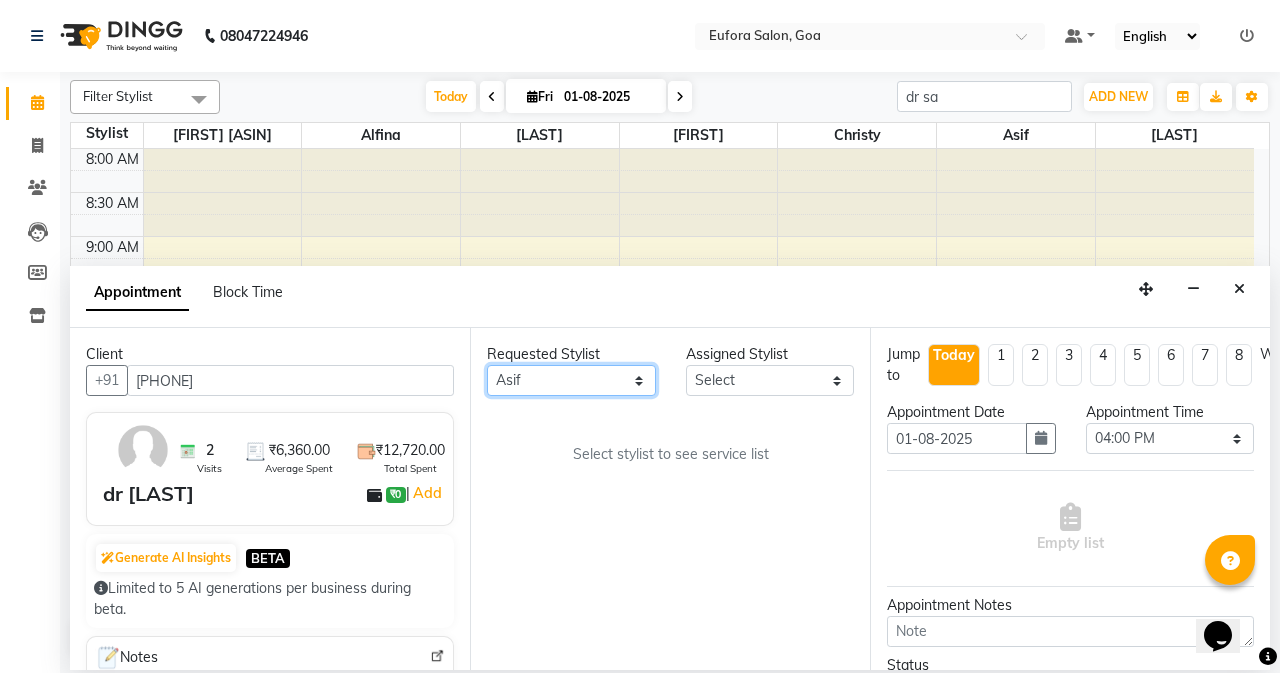 click on "Any Alfina Asif Christy John Lili [Asin] Roshan shanawaz Taruna" at bounding box center (571, 380) 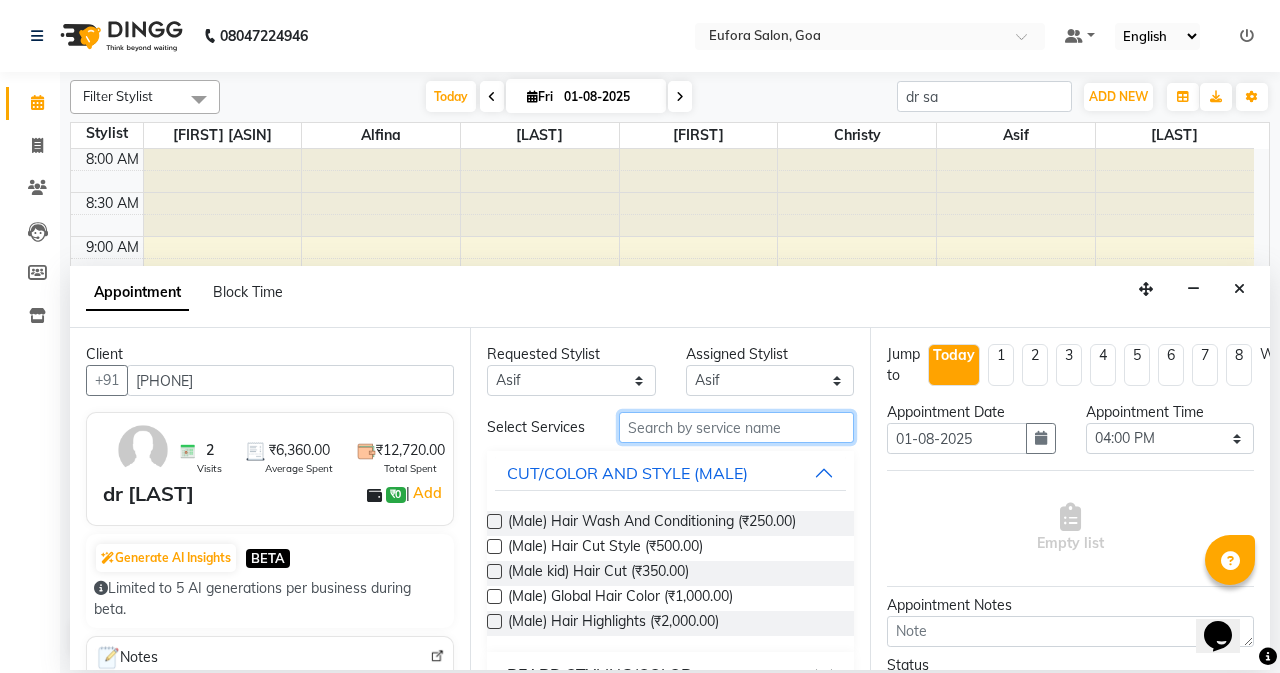 click at bounding box center [736, 427] 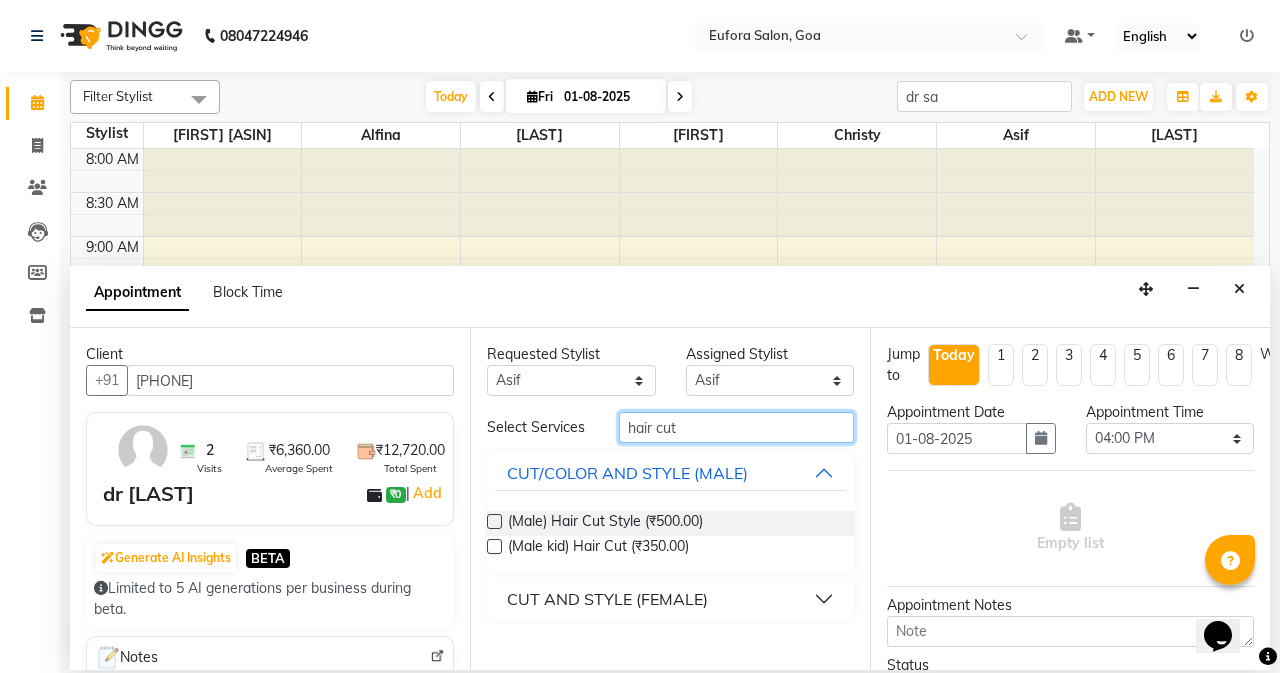 type on "hair cut" 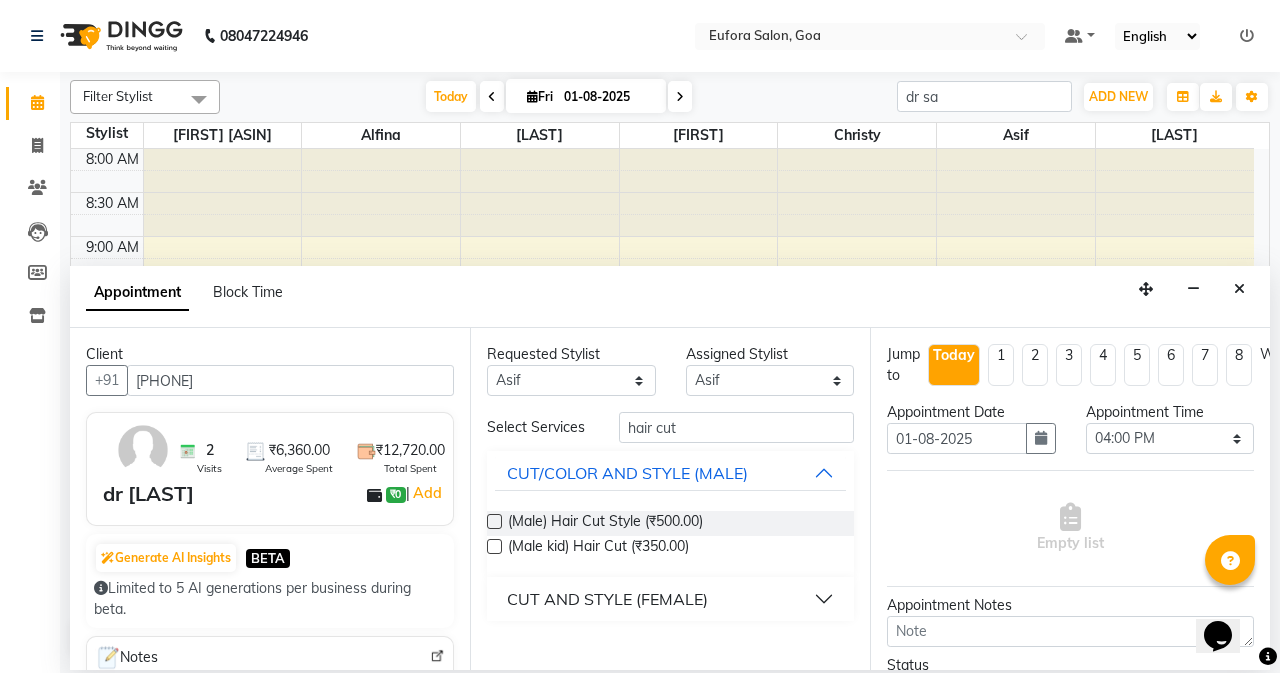 click at bounding box center [494, 521] 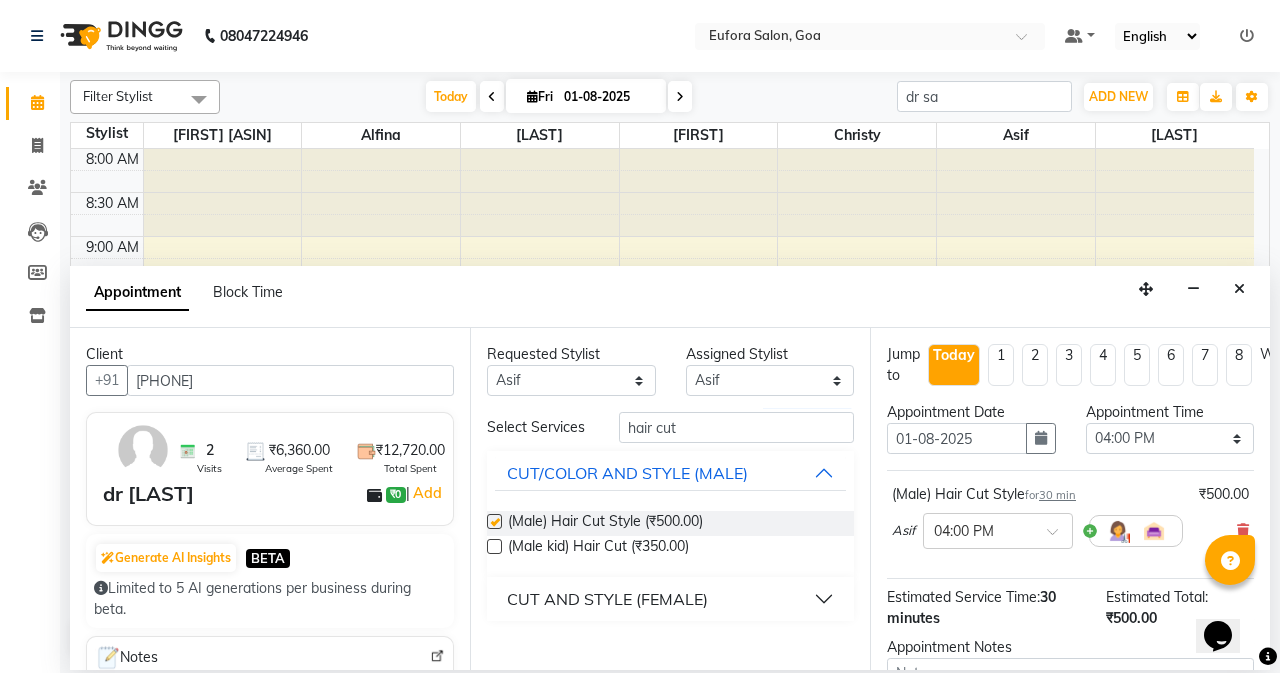 checkbox on "false" 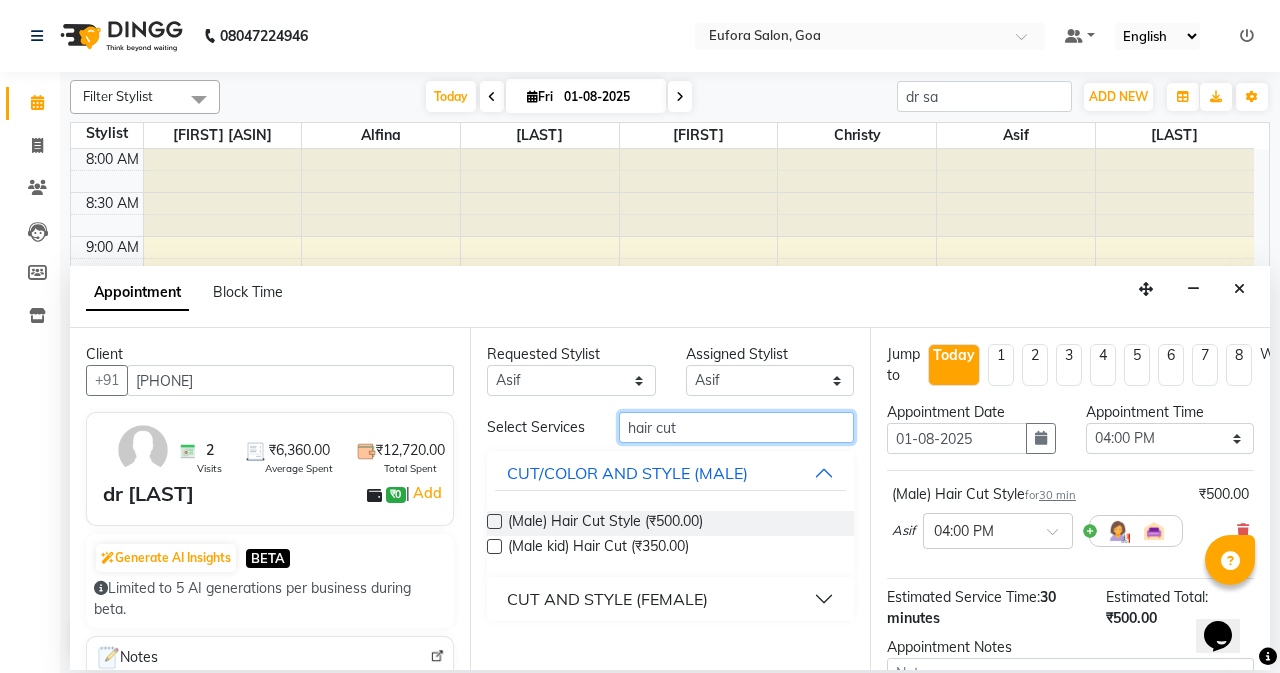 drag, startPoint x: 714, startPoint y: 423, endPoint x: 604, endPoint y: 423, distance: 110 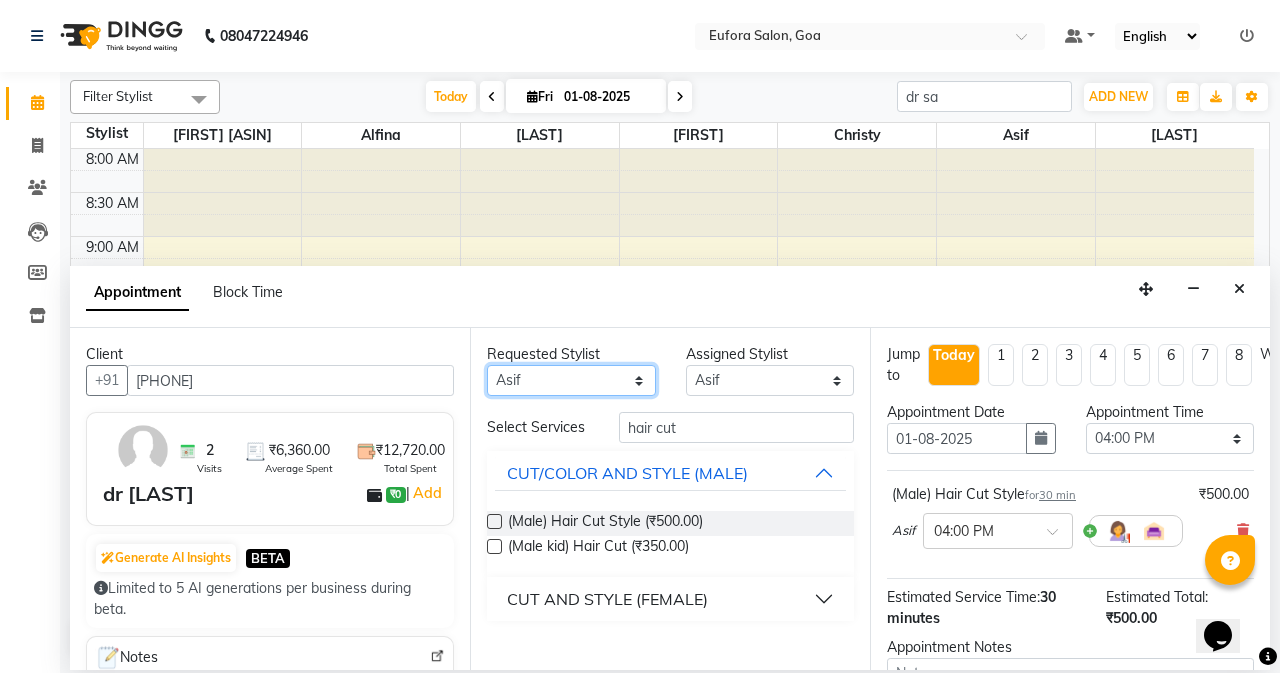 click on "Any Alfina Asif Christy John Lili [Asin] Roshan shanawaz Taruna" at bounding box center (571, 380) 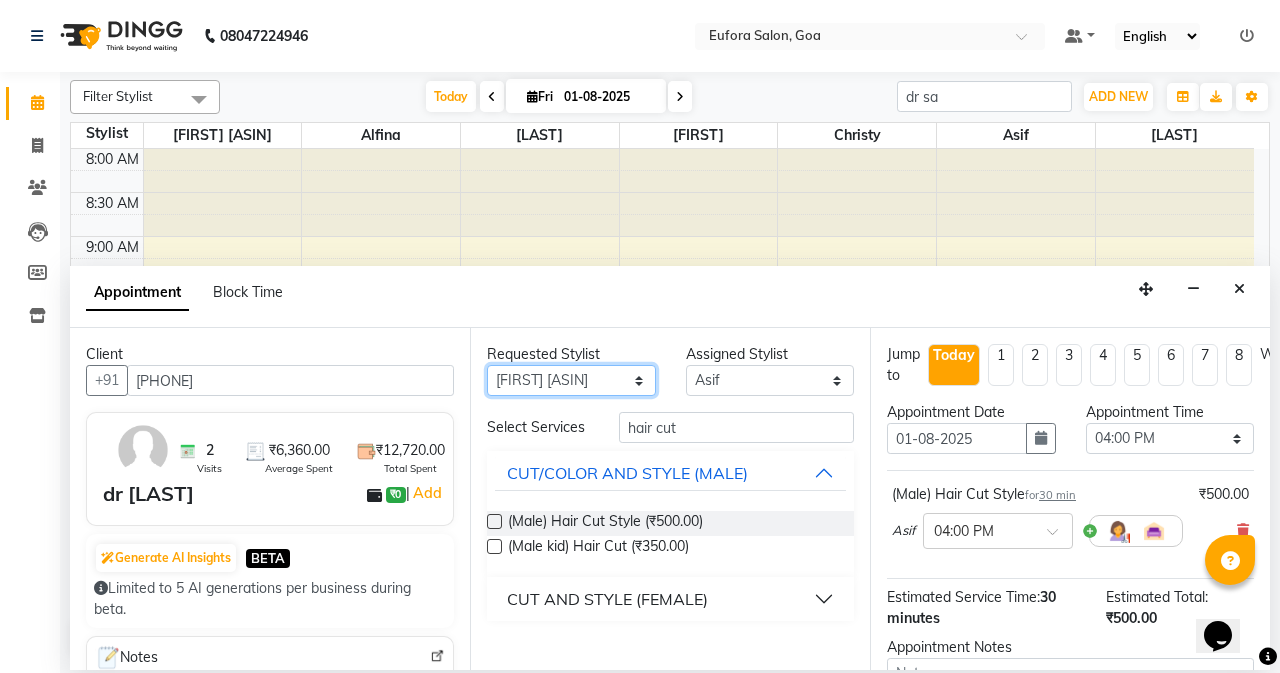 click on "Any Alfina Asif Christy John Lili [Asin] Roshan shanawaz Taruna" at bounding box center (571, 380) 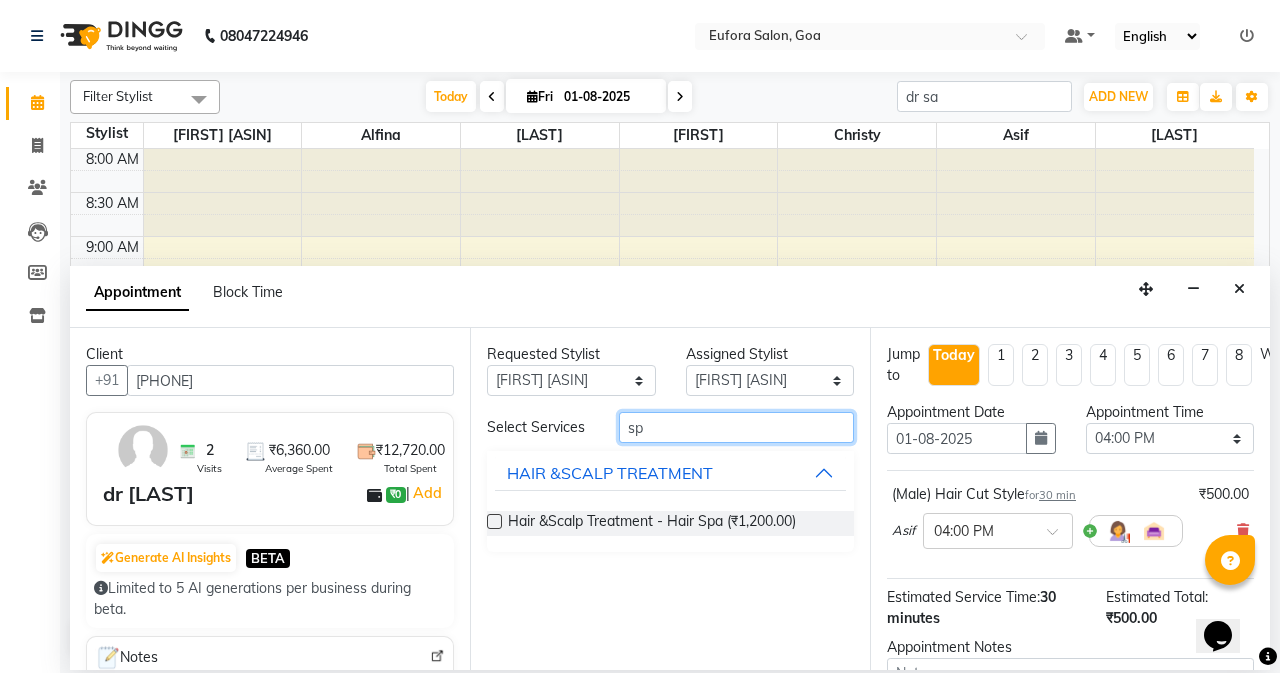 type on "s" 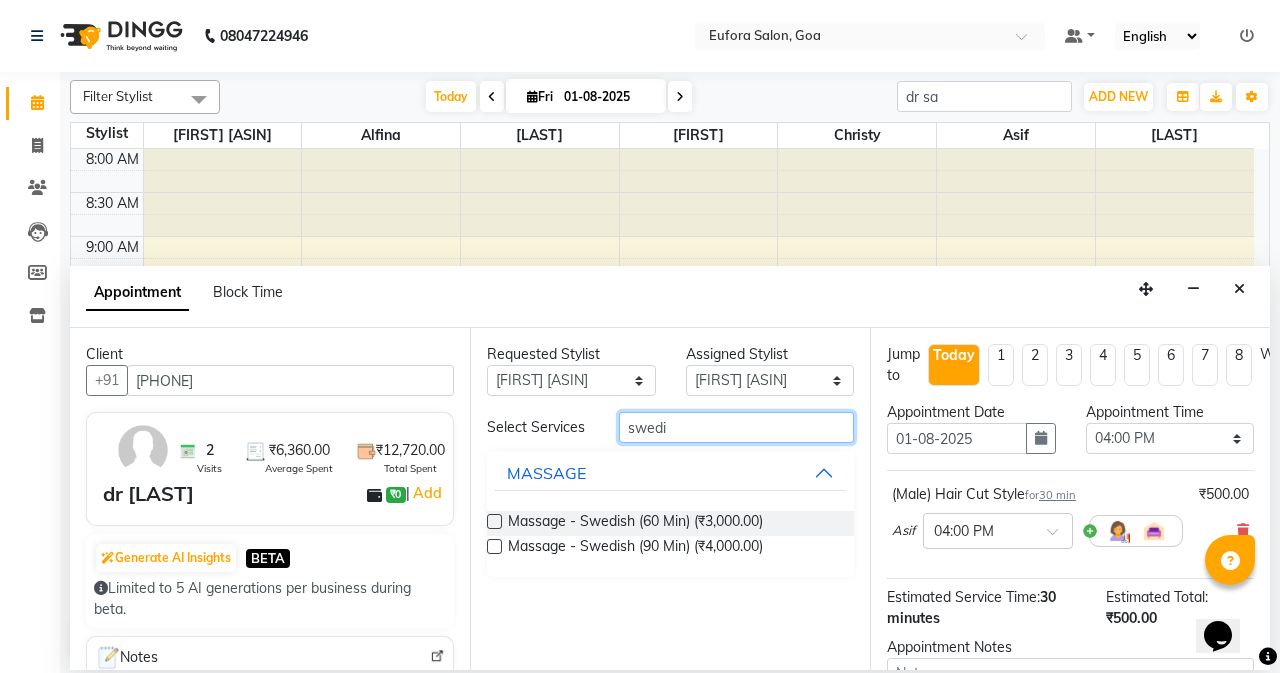 type on "swedi" 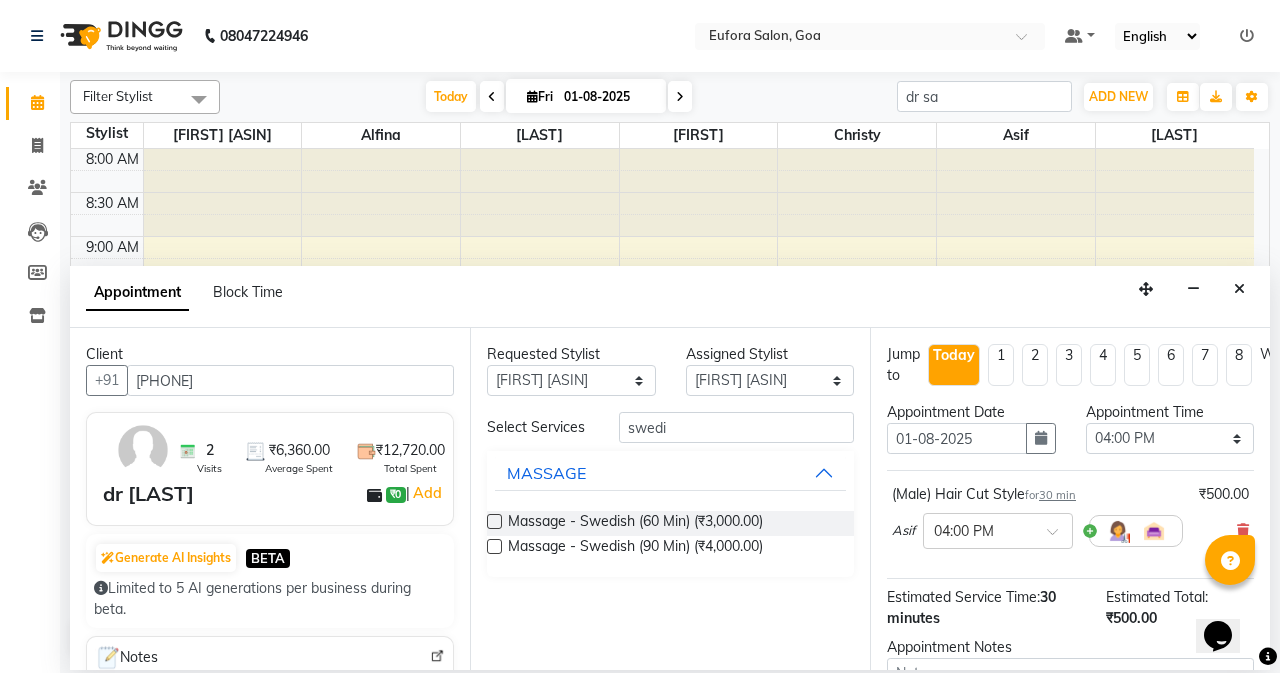 click at bounding box center (494, 521) 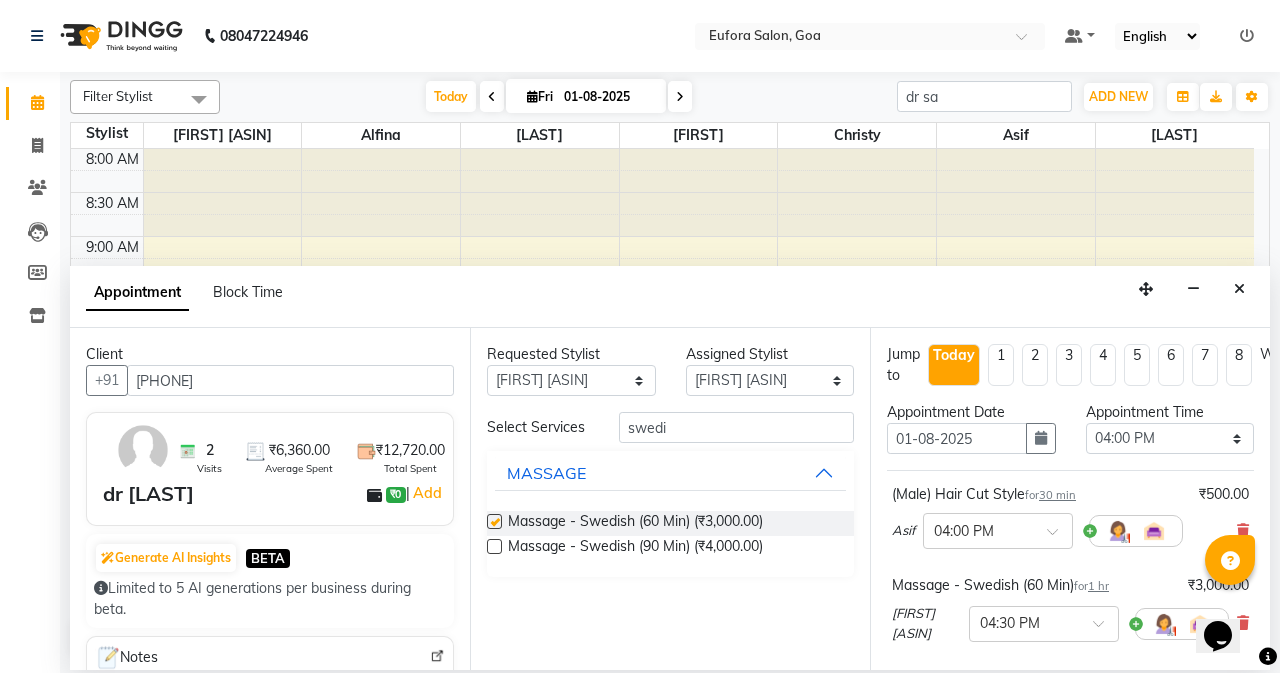 checkbox on "false" 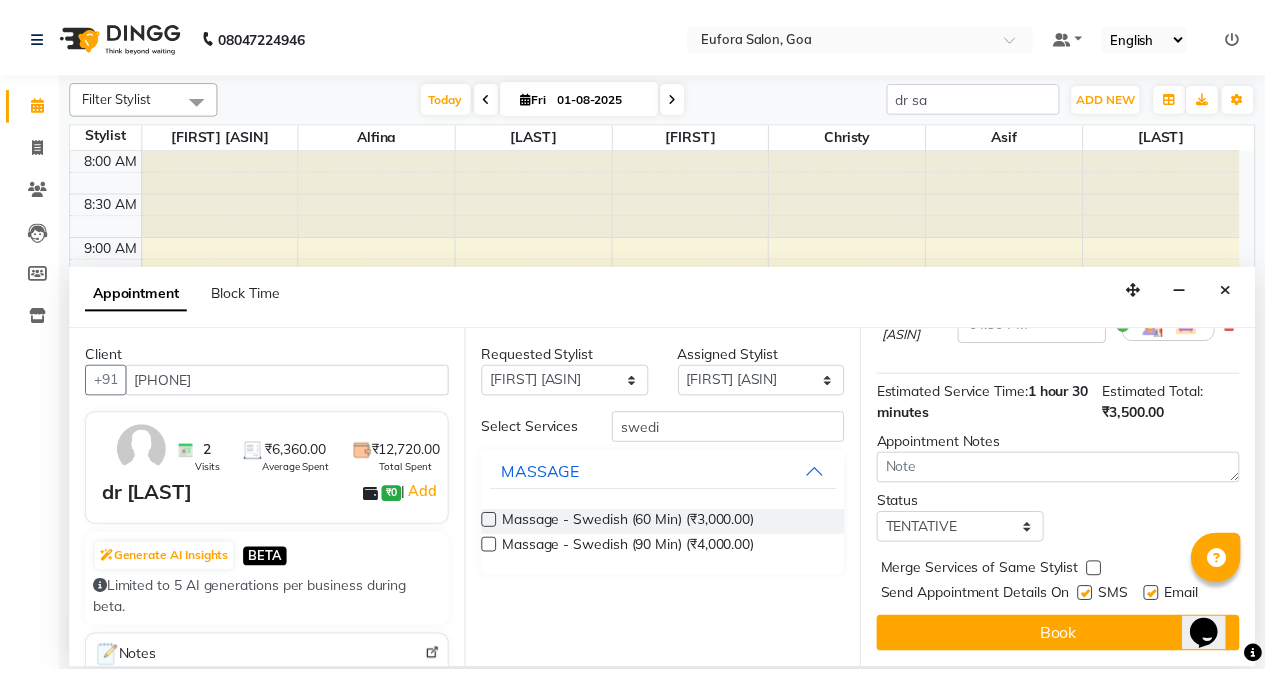 scroll, scrollTop: 314, scrollLeft: 0, axis: vertical 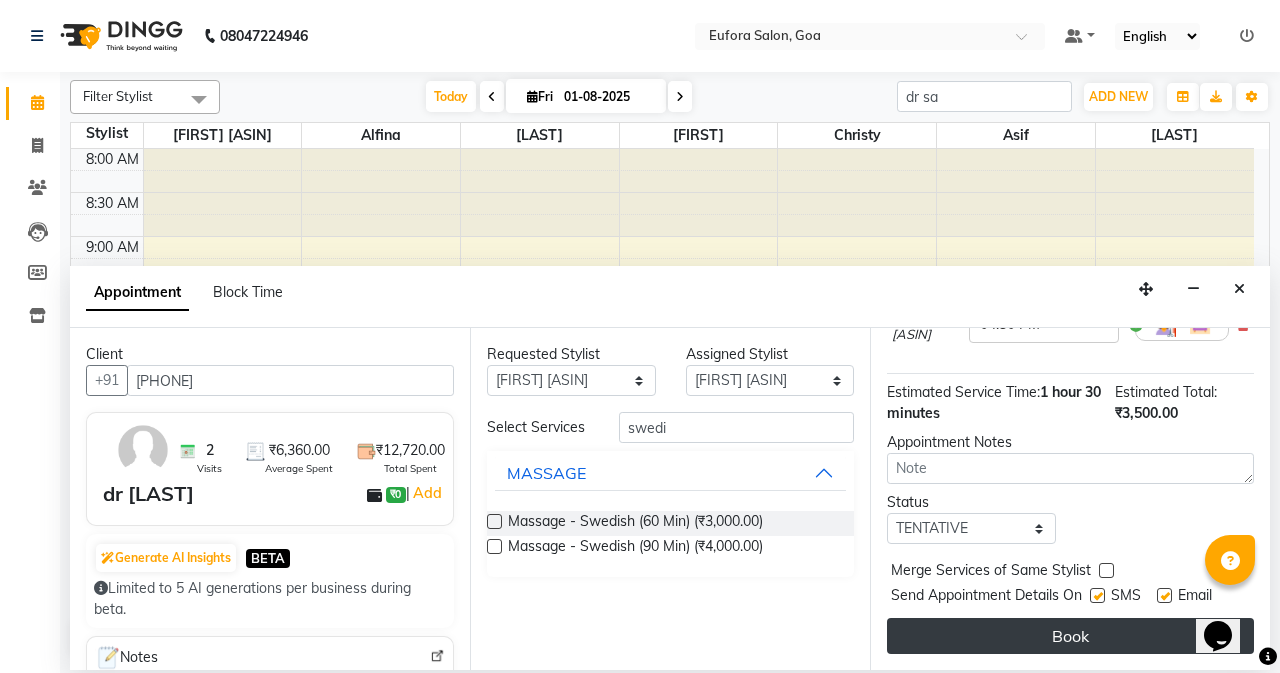 click on "Book" at bounding box center [1070, 636] 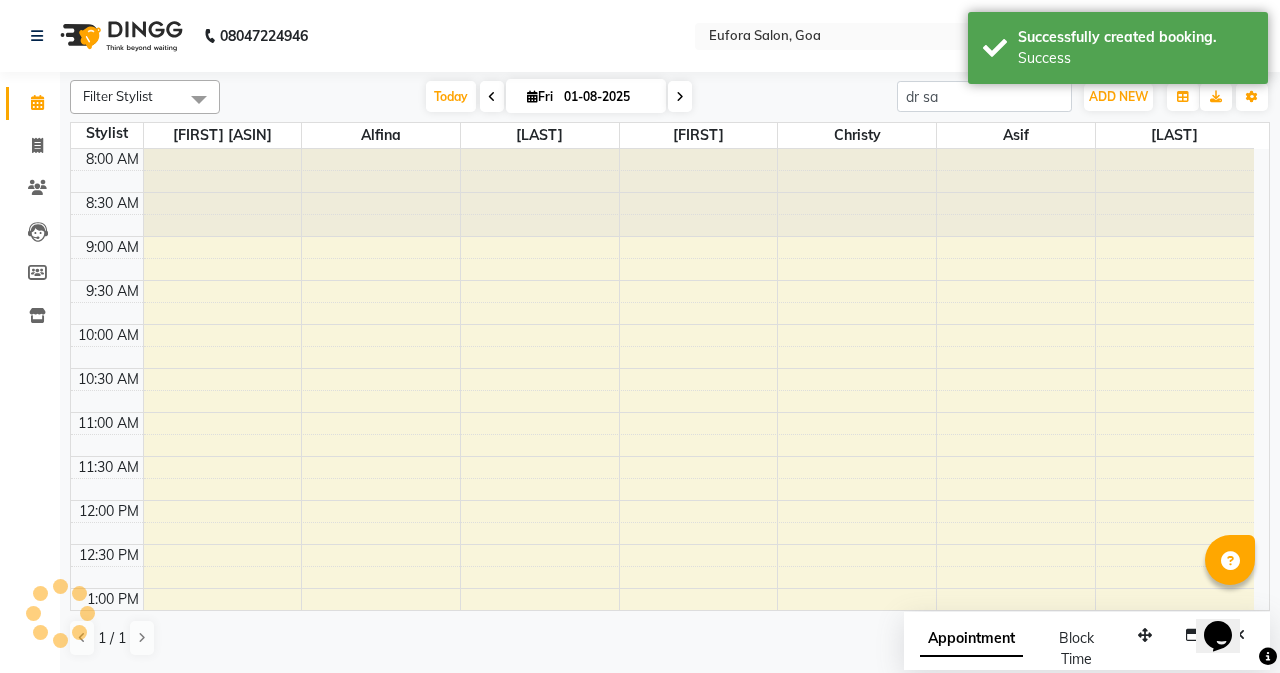 type 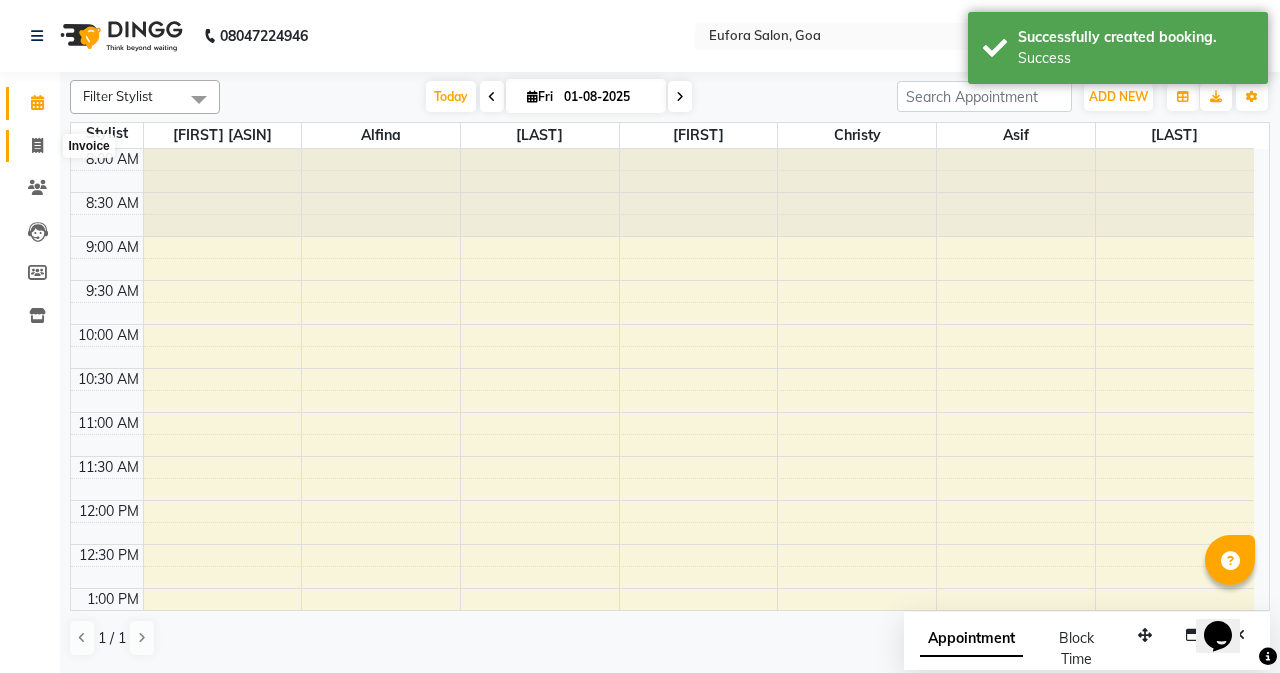 click 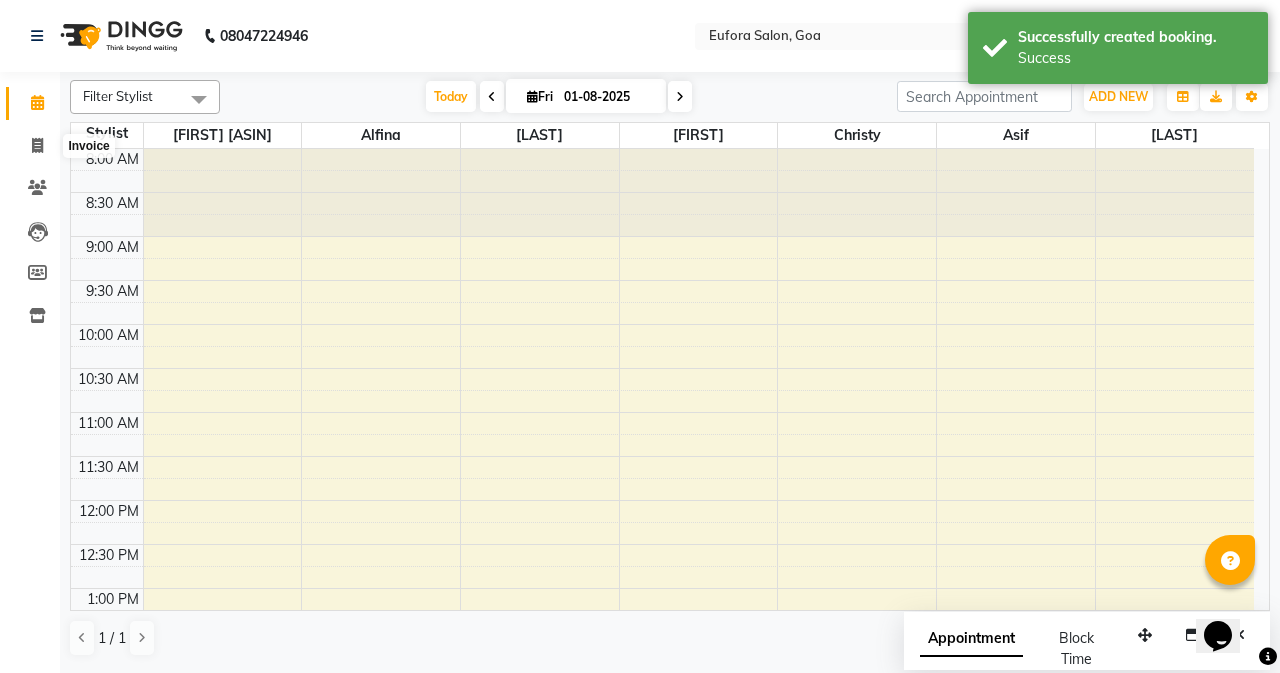 select on "service" 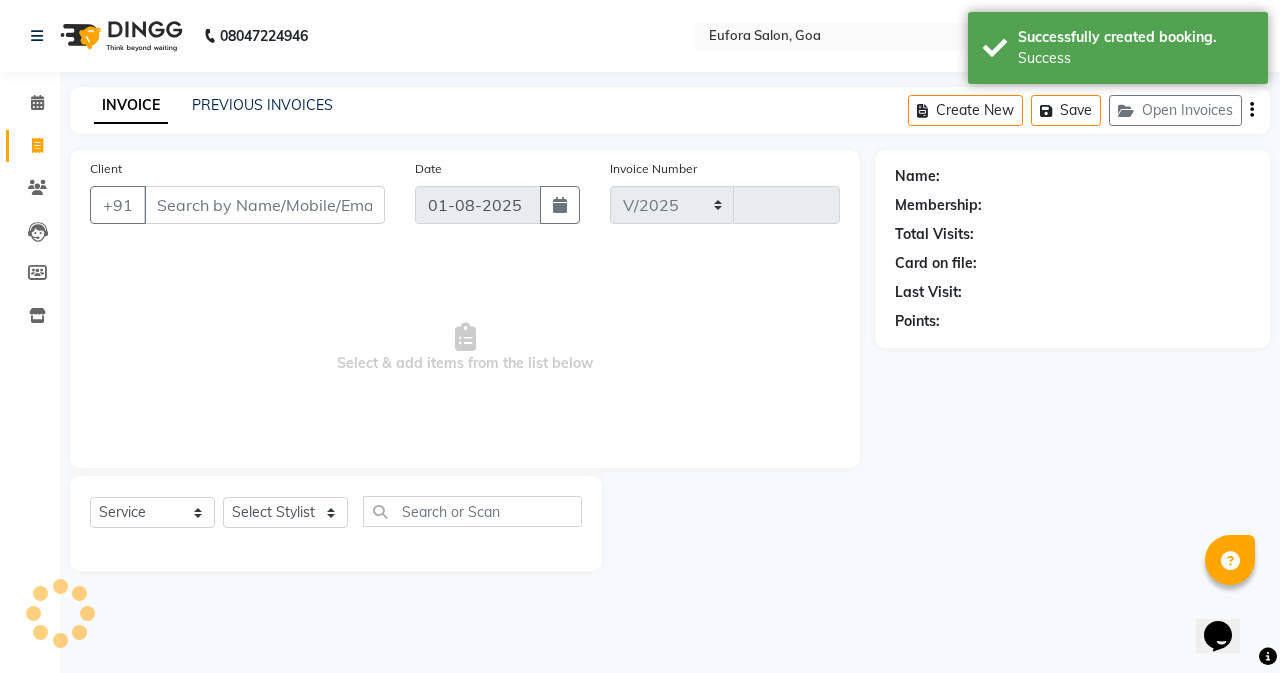 select on "6684" 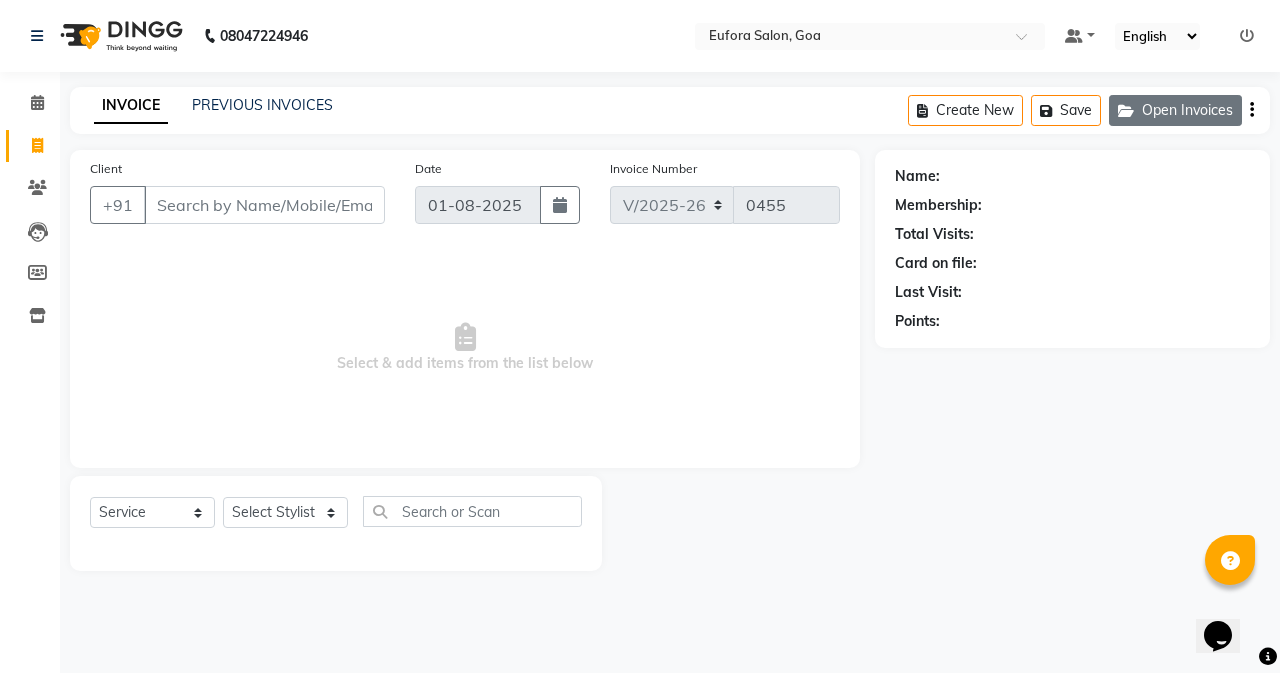 click on "Open Invoices" 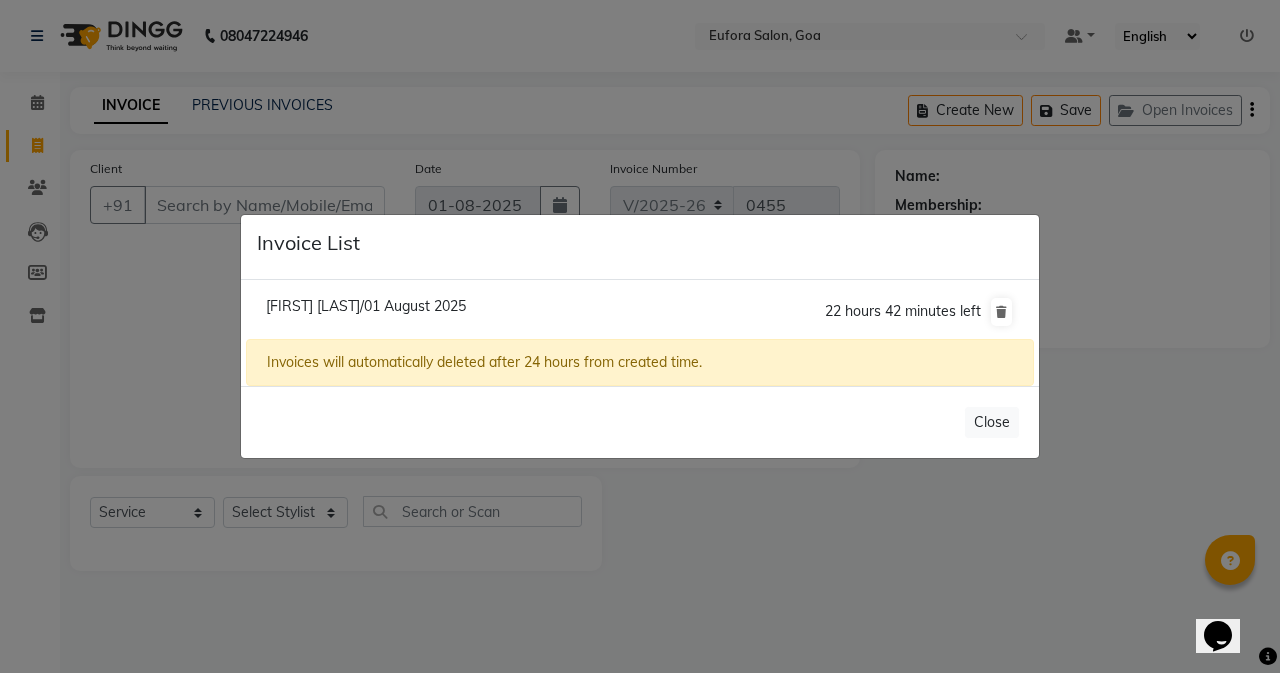 click on "[FIRST] [LAST]/01 August 2025" 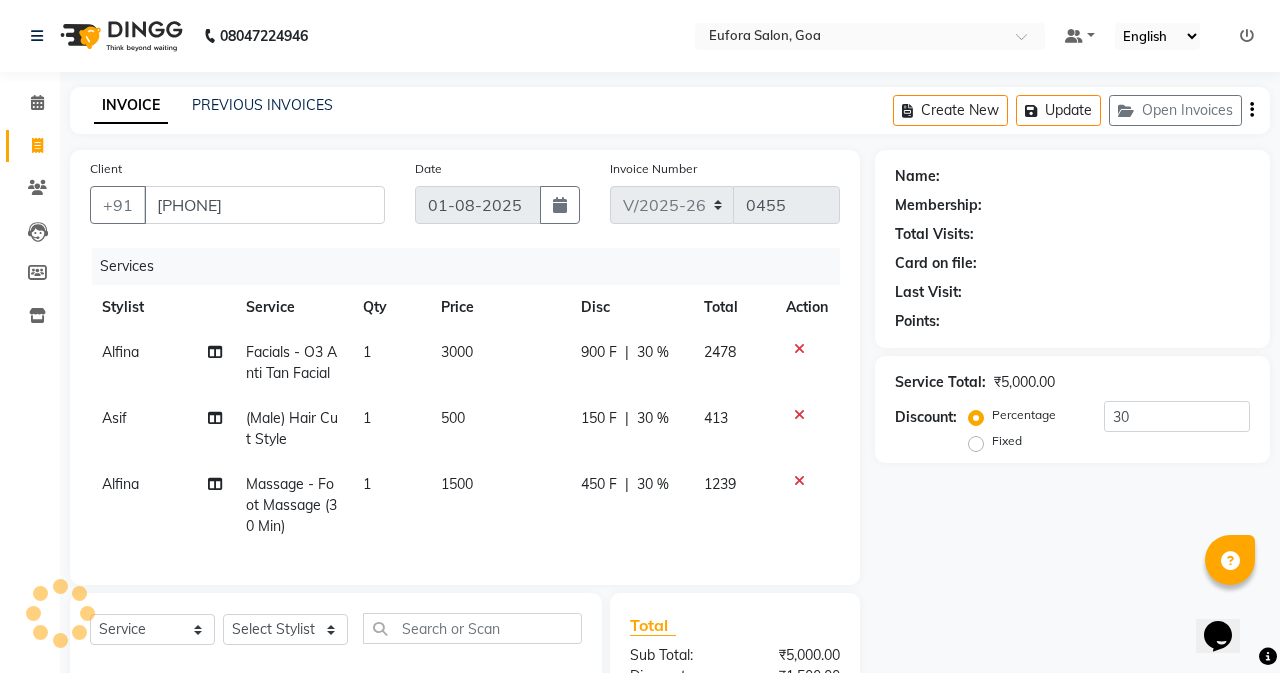 click on "[FIRST] [LAST]/01 August 2025  22 hours 42 minutes left" 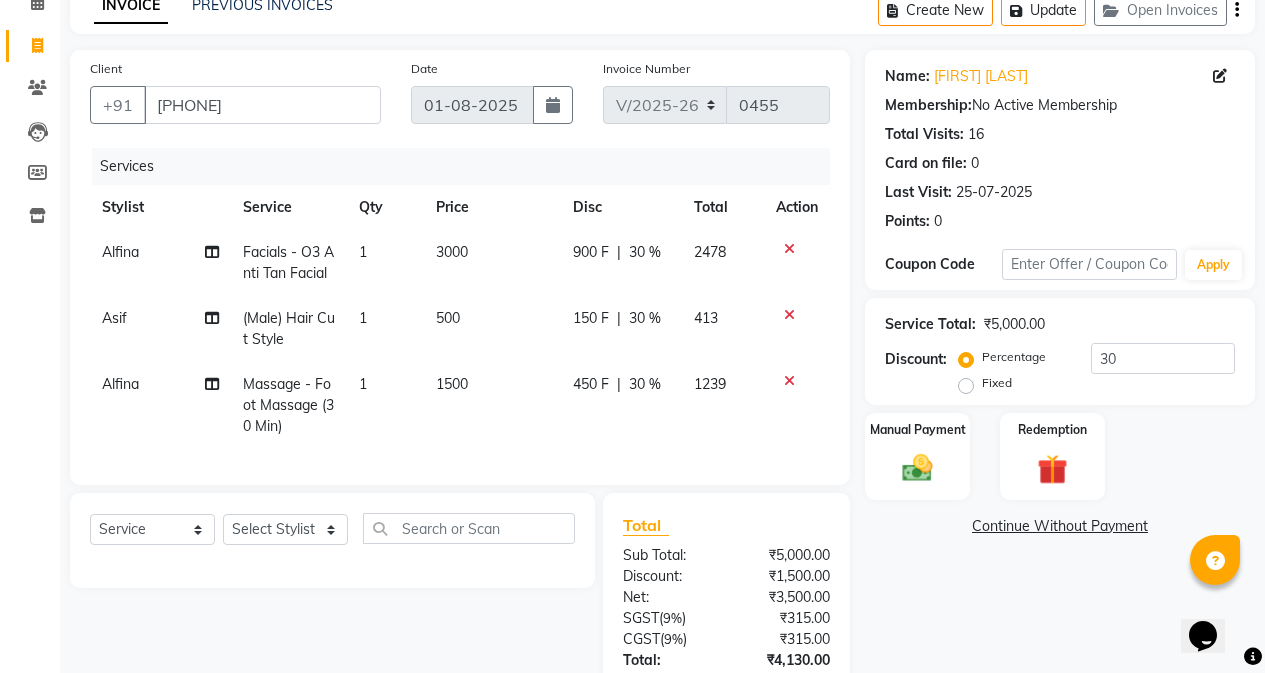 scroll, scrollTop: 259, scrollLeft: 0, axis: vertical 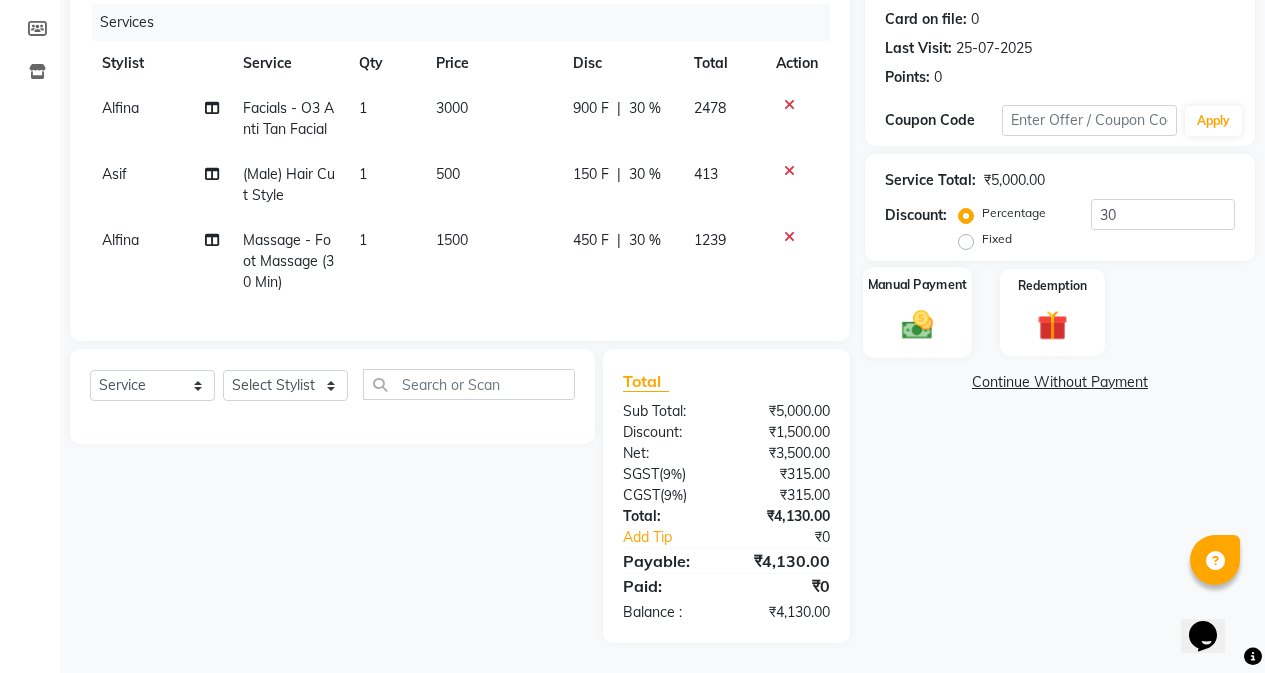 click on "Manual Payment" 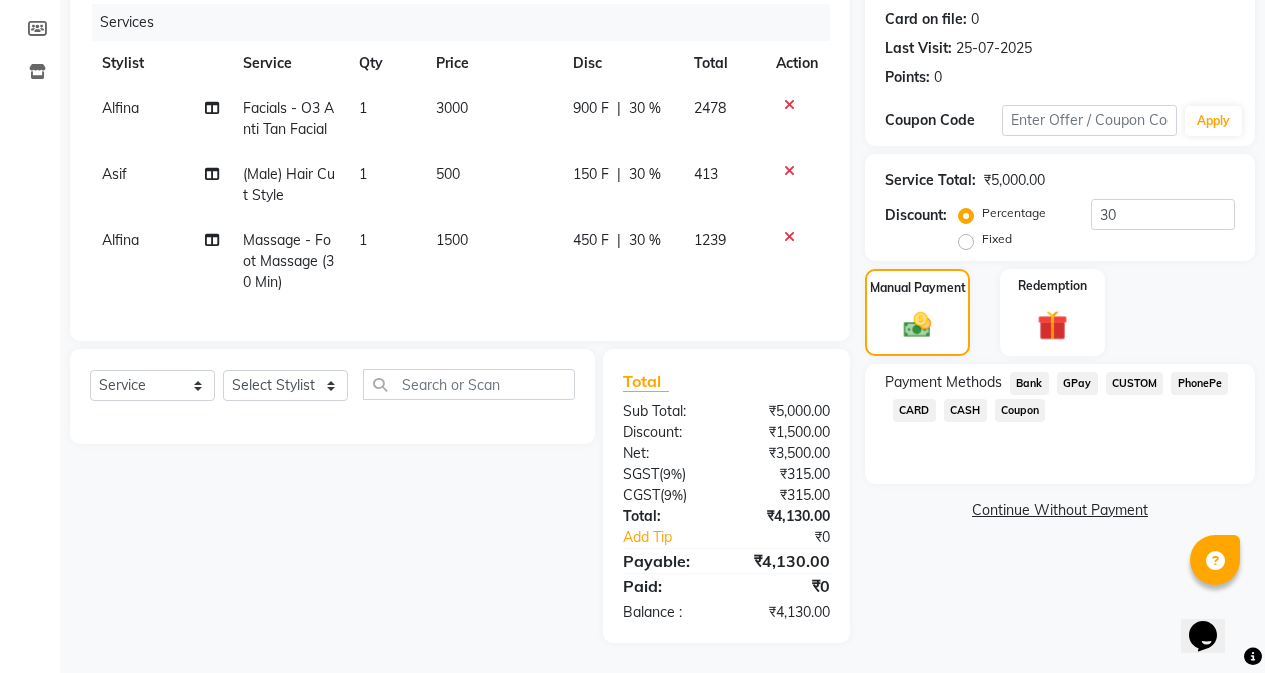 click on "CASH" 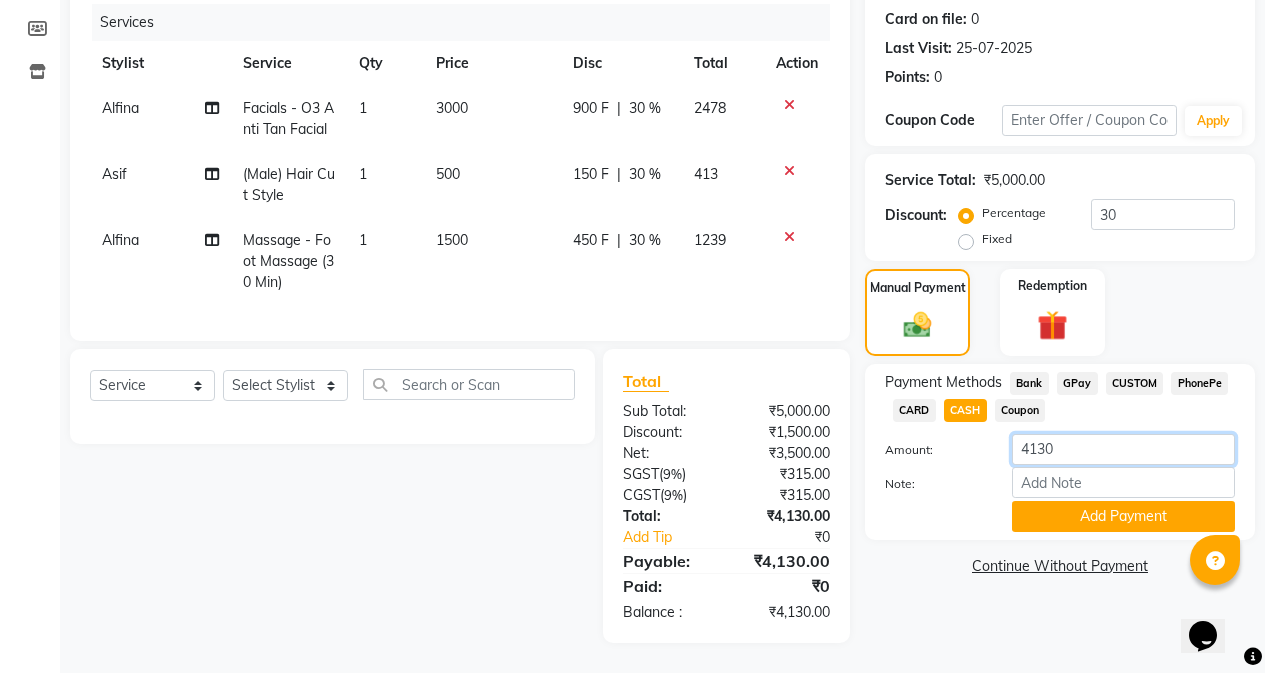 drag, startPoint x: 1065, startPoint y: 432, endPoint x: 852, endPoint y: 439, distance: 213.11499 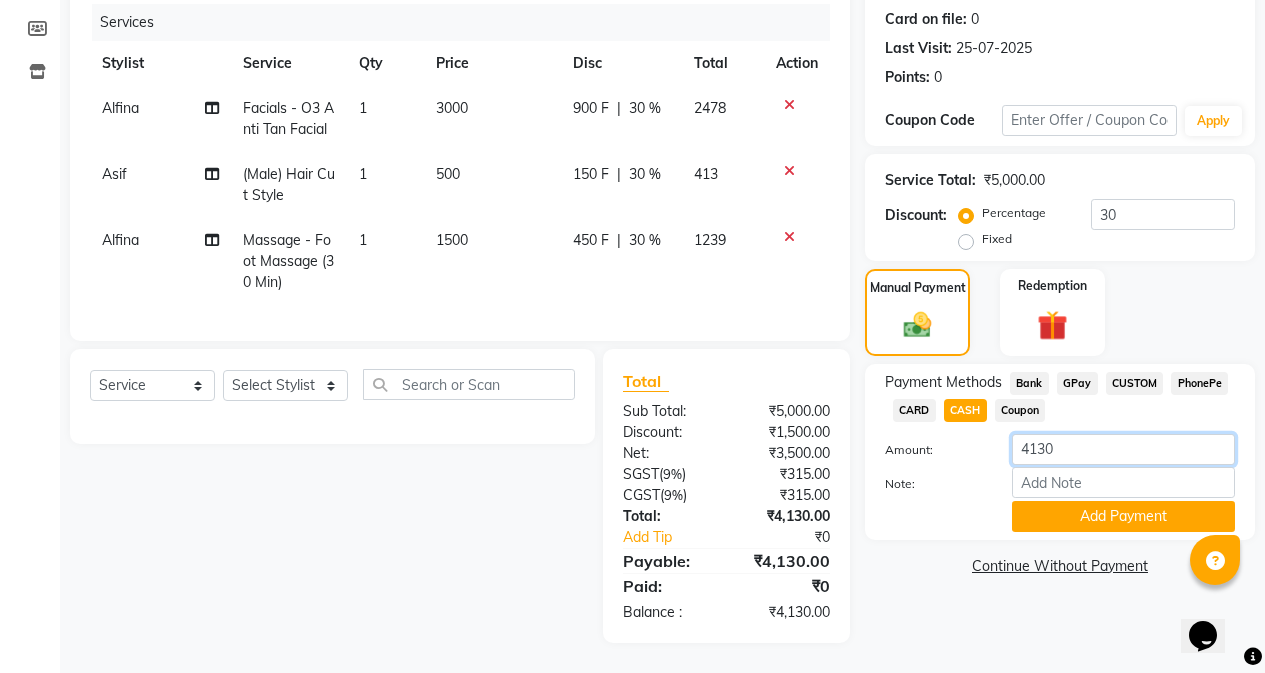 click on "Client +91 [PHONE] Date 01-08-2025 Invoice Number V/2025 V/2025-26 0455 Services Stylist Service Qty Price Disc Total Action Alfina Facials - O3 Anti Tan   Facial 1 3000 900 F | 30 % 2478 Asif (Male) Hair Cut Style 1 500 150 F | 30 % 413 Alfina Massage - Foot Massage  (30 Min) 1 1500 450 F | 30 % 1239 Select  Service  Product  Membership  Package Voucher Prepaid Gift Card  Select Stylist Alfina Asif Christy John Lili [Asin] Roshan shanawaz Taruna Total Sub Total: ₹5,000.00 Discount: ₹1,500.00 Net: ₹3,500.00 SGST  ( 9% ) ₹315.00 CGST  ( 9% ) ₹315.00 Total: ₹4,130.00 Add Tip ₹0 Payable: ₹4,130.00 Paid: ₹0 Balance   : ₹4,130.00 Name: [FIRST] [LAST] Membership:  No Active Membership  Total Visits:  16 Card on file:  0 Last Visit:   25-07-2025 Points:   0  Coupon Code Apply Service Total:  ₹5,000.00  Discount:  Percentage   Fixed  30 Manual Payment Redemption Payment Methods  Bank   GPay   CUSTOM   PhonePe   CARD   CASH   Coupon  Amount: 4130 Note: Add Payment  Continue Without Payment" 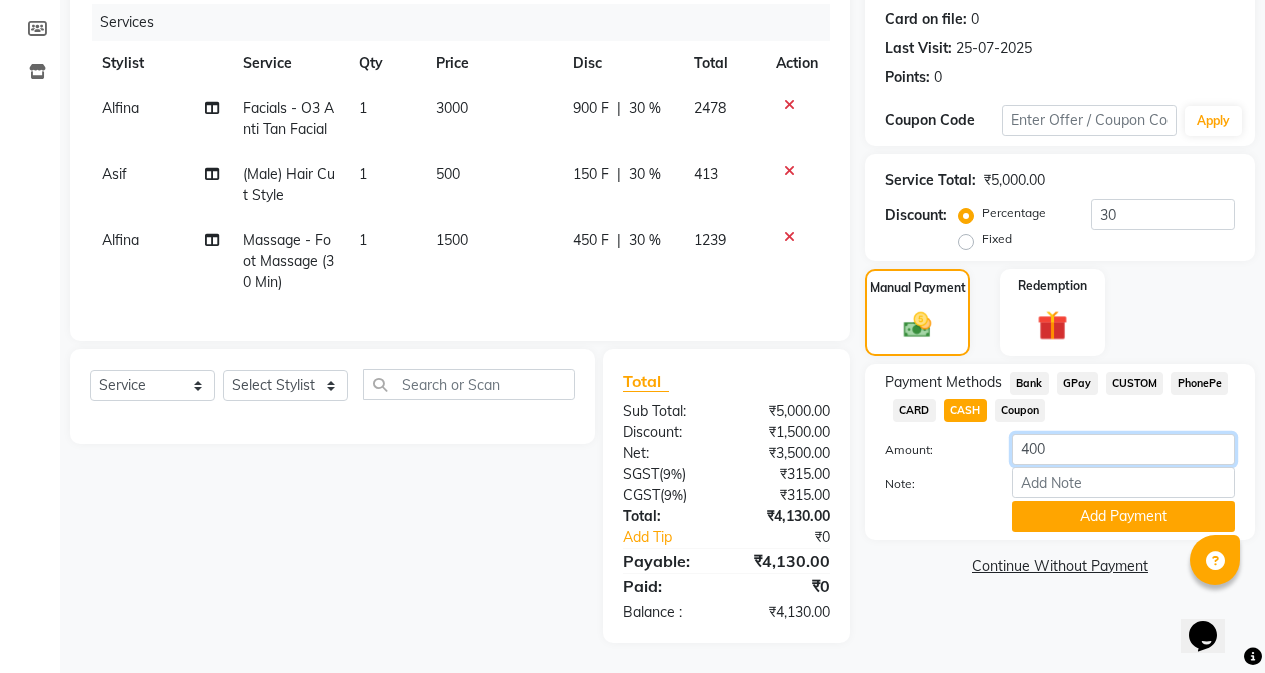 type on "4000" 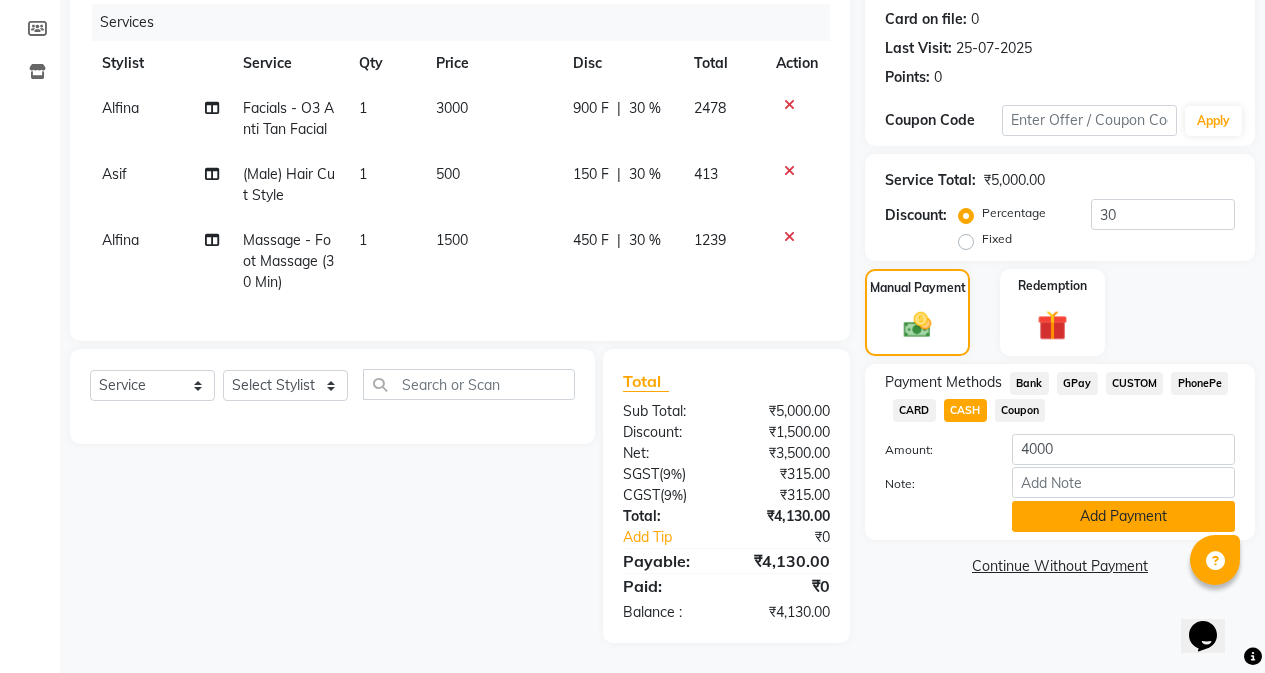click on "Add Payment" 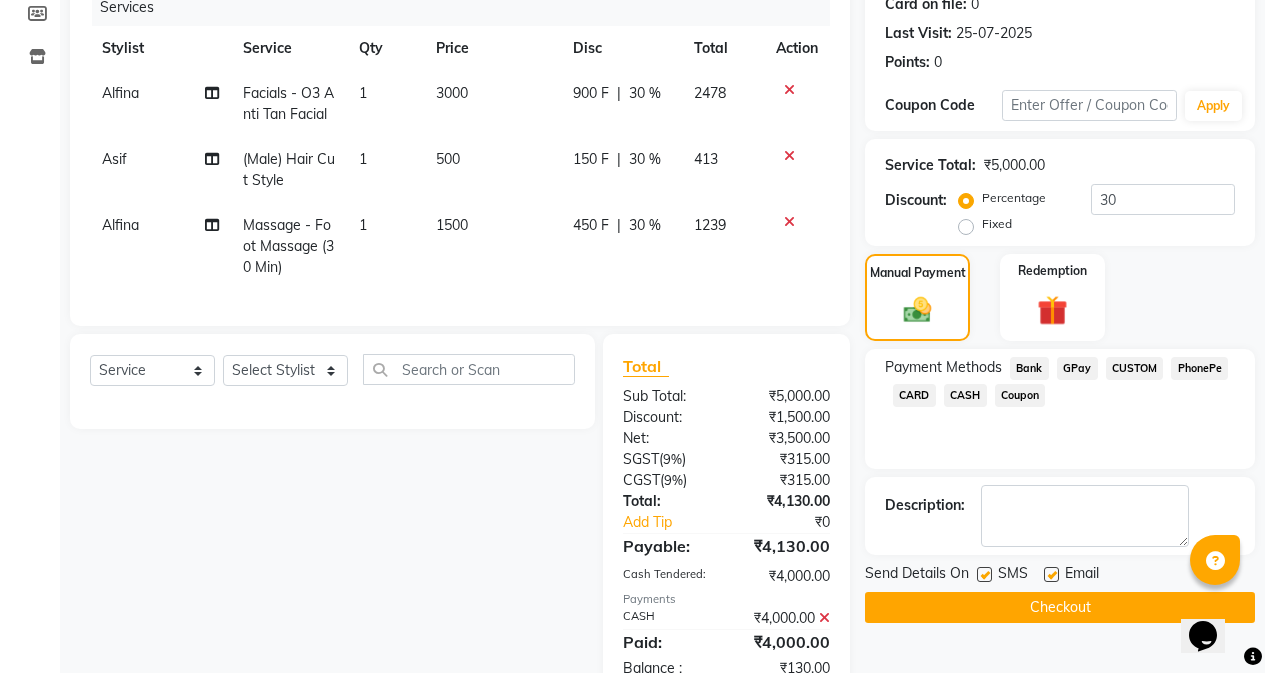 scroll, scrollTop: 330, scrollLeft: 0, axis: vertical 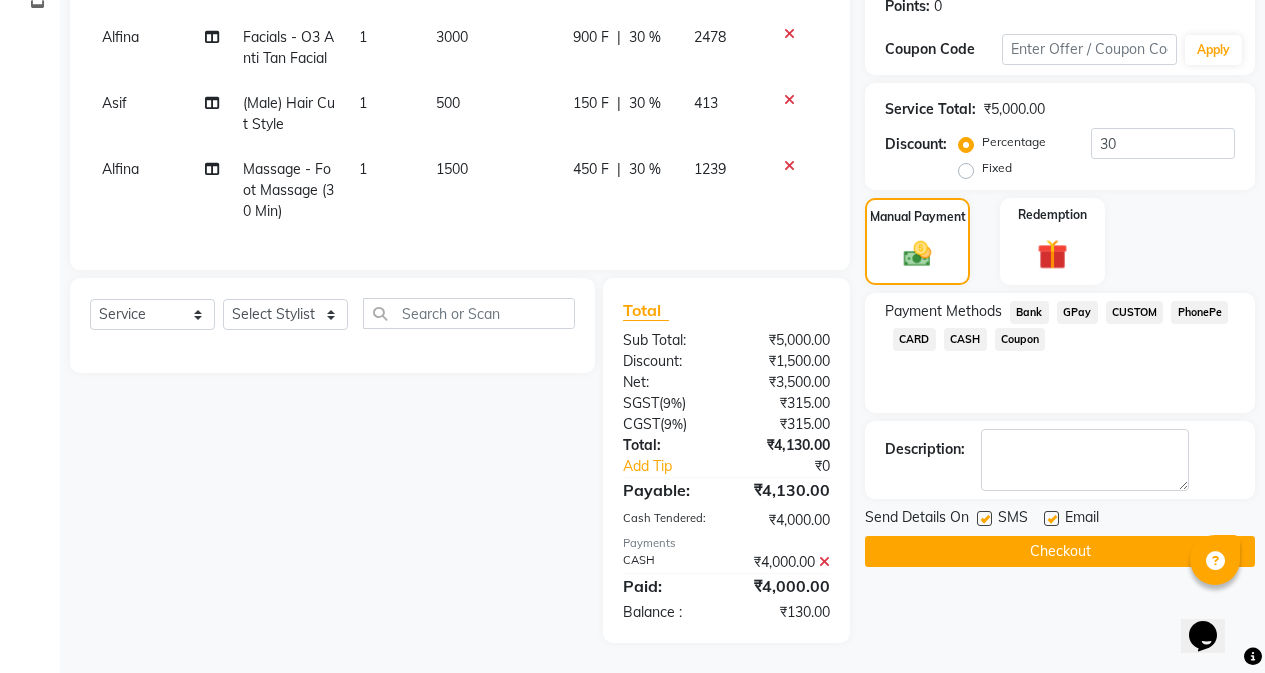 click on "Checkout" 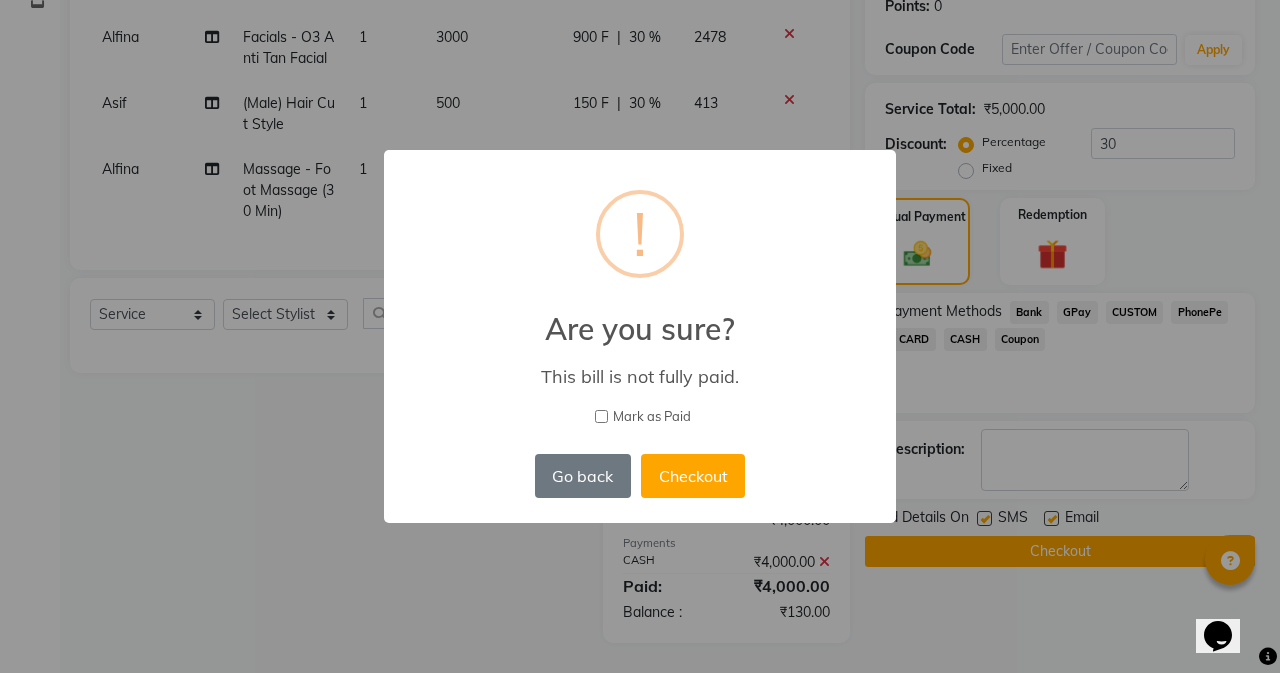 click on "Mark as Paid" at bounding box center [601, 416] 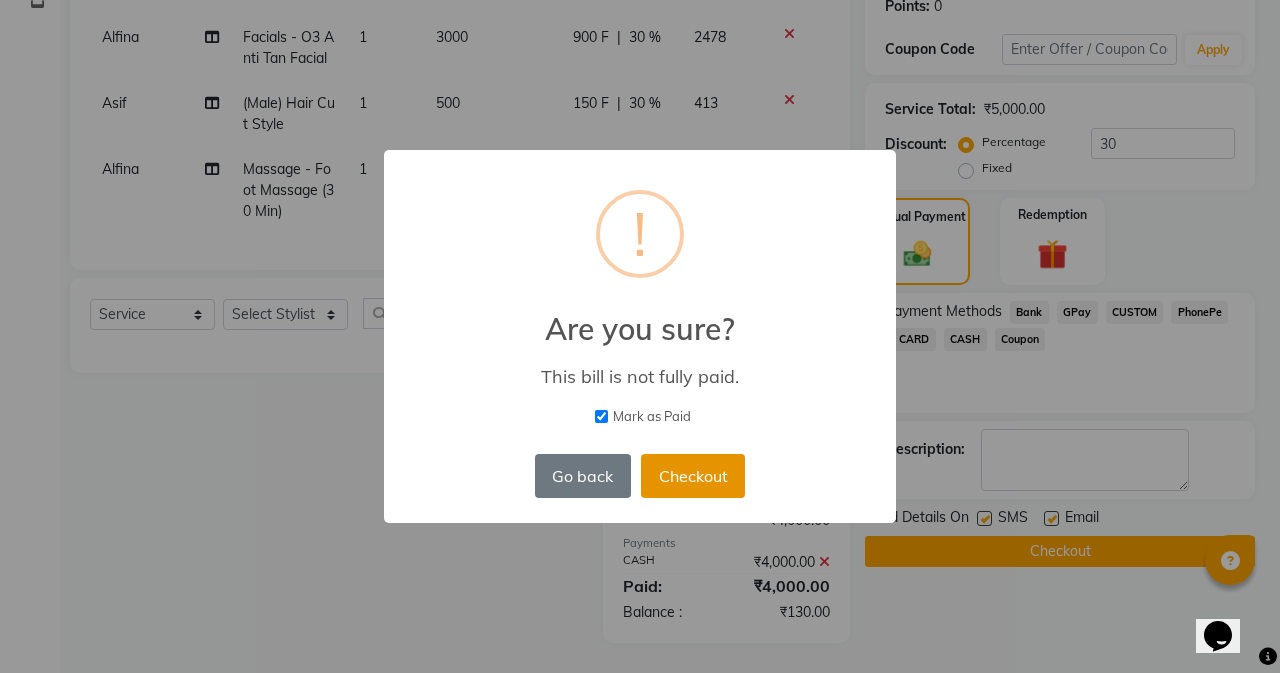 click on "Checkout" at bounding box center [693, 476] 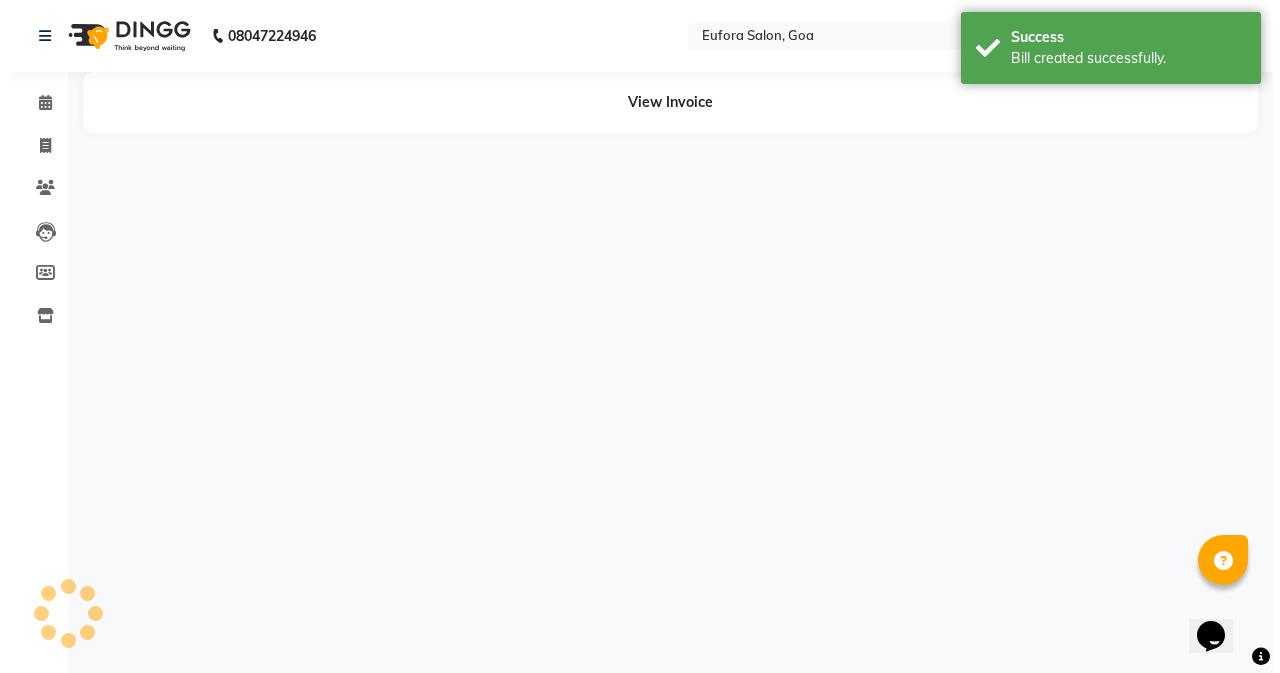 scroll, scrollTop: 0, scrollLeft: 0, axis: both 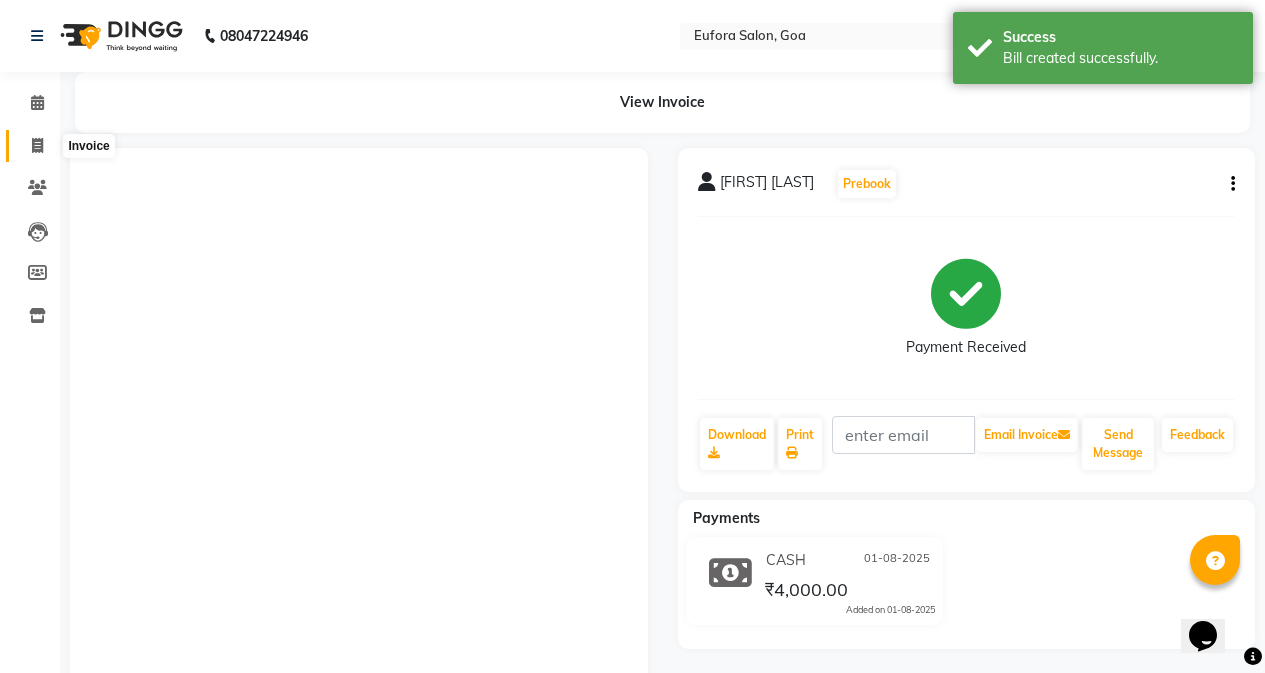 click 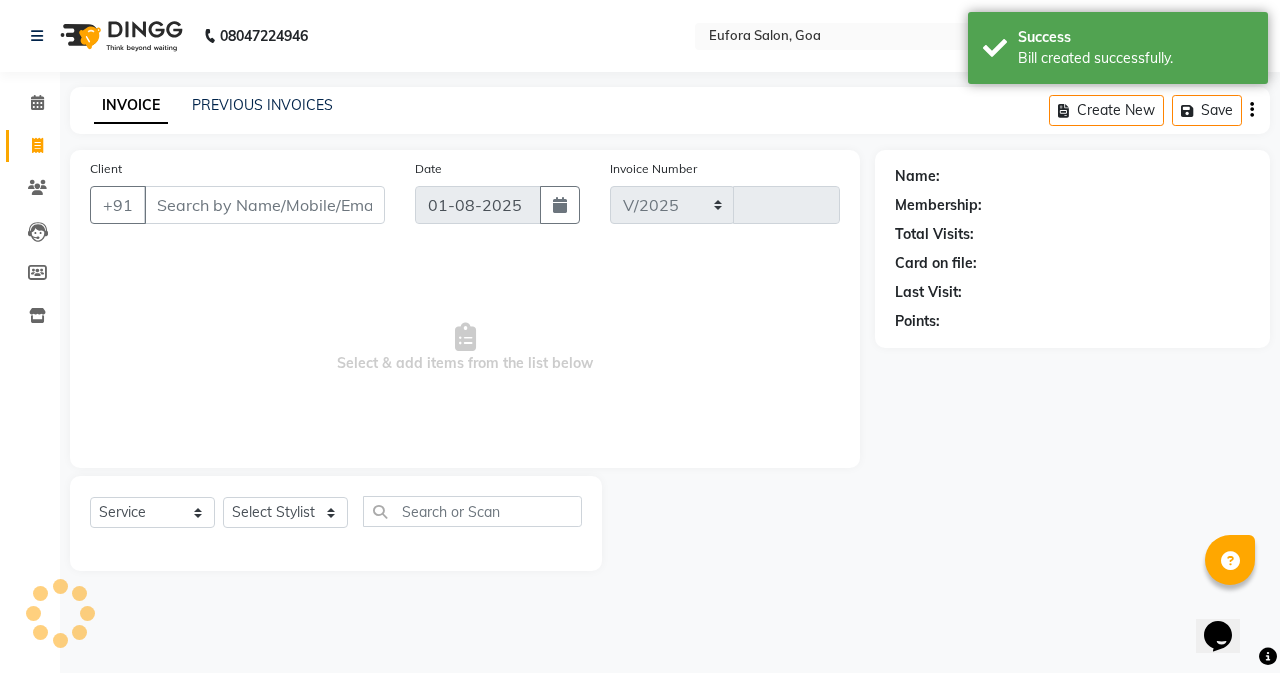 select on "6684" 